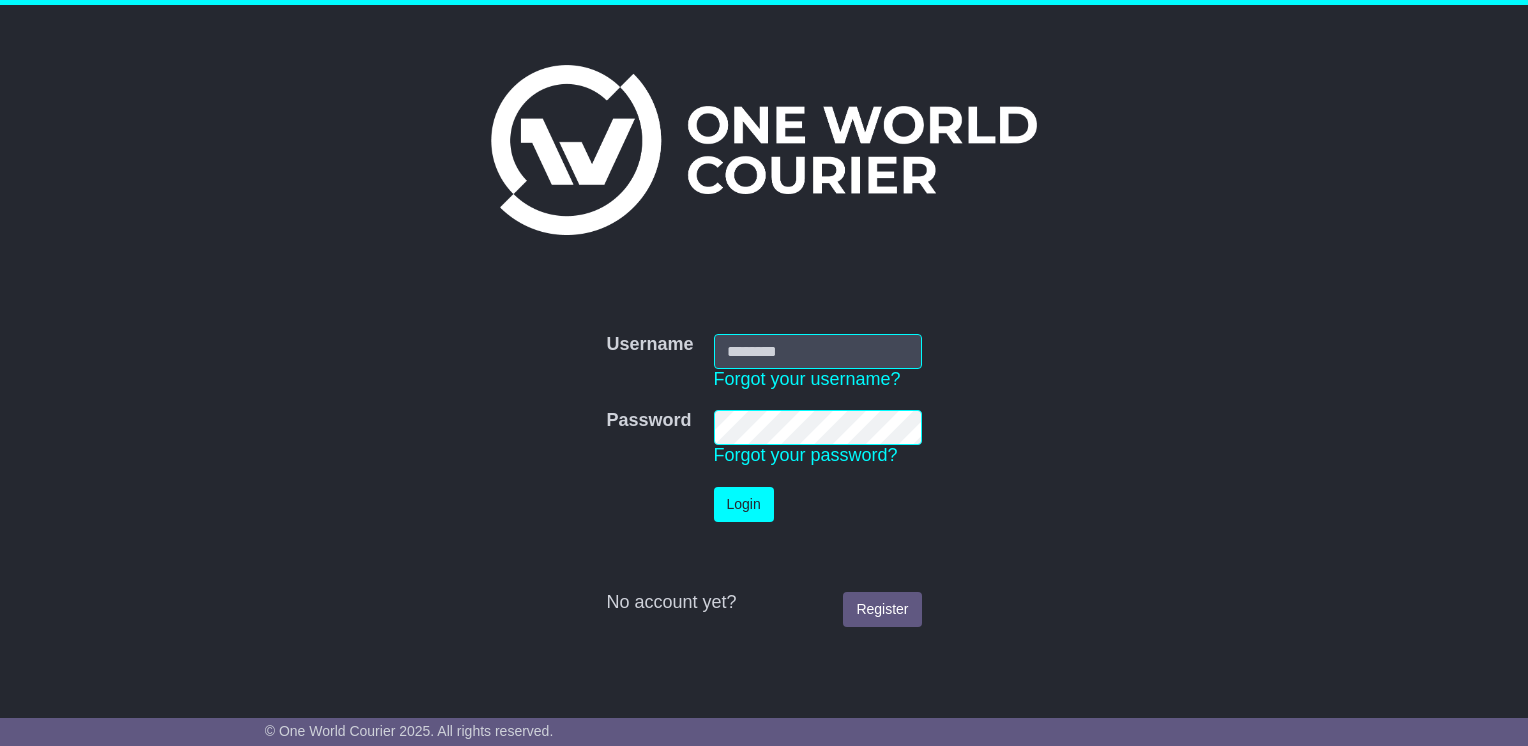 scroll, scrollTop: 0, scrollLeft: 0, axis: both 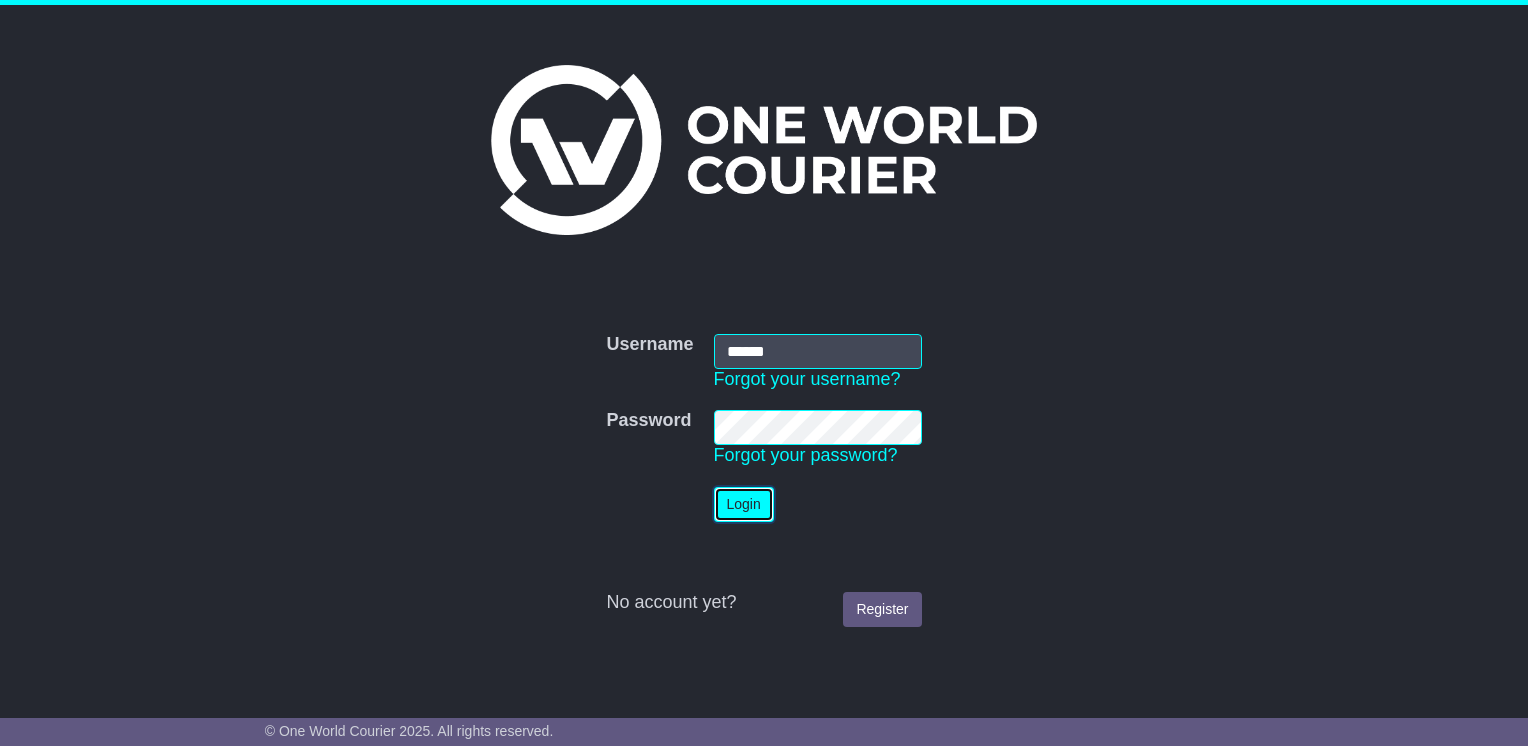 click on "Login" at bounding box center (744, 504) 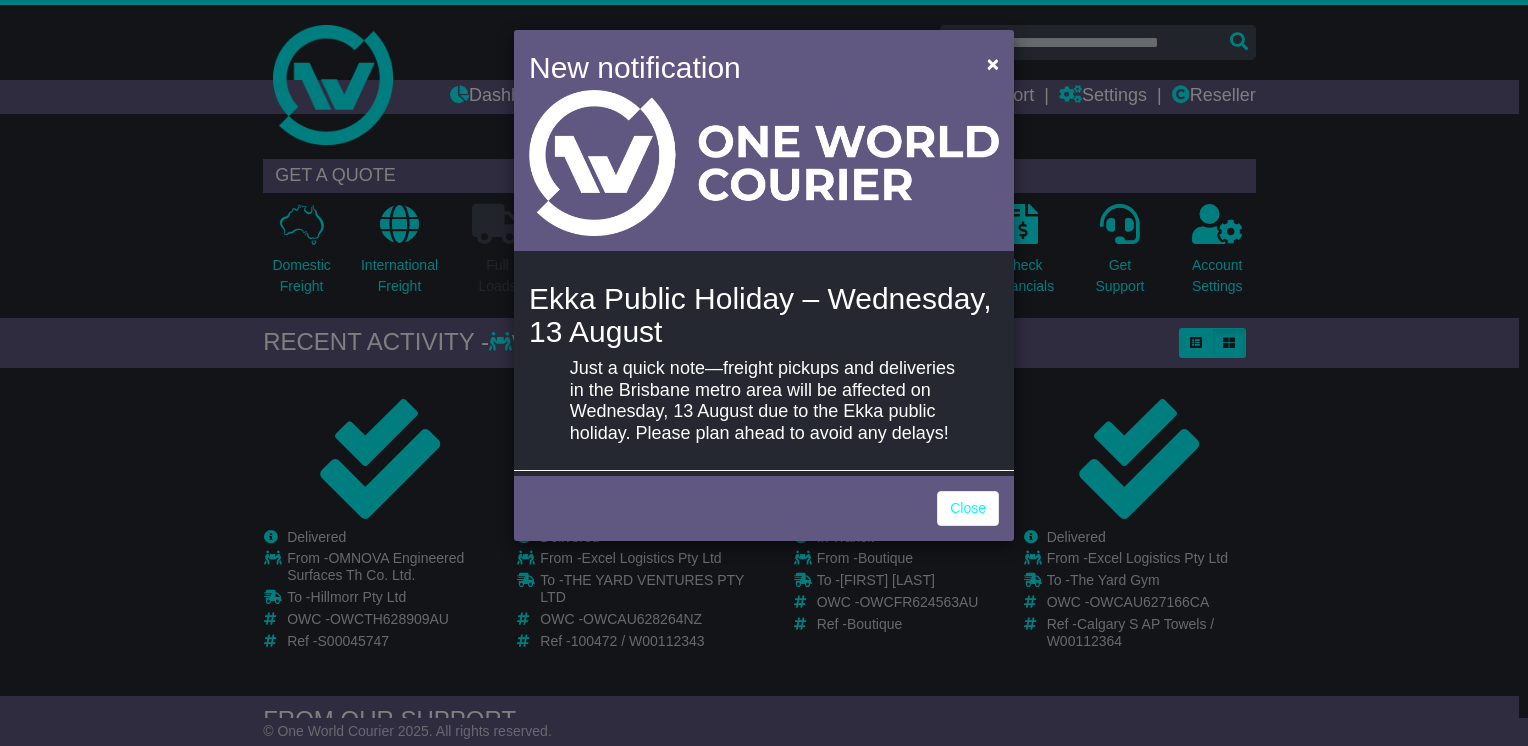 scroll, scrollTop: 0, scrollLeft: 0, axis: both 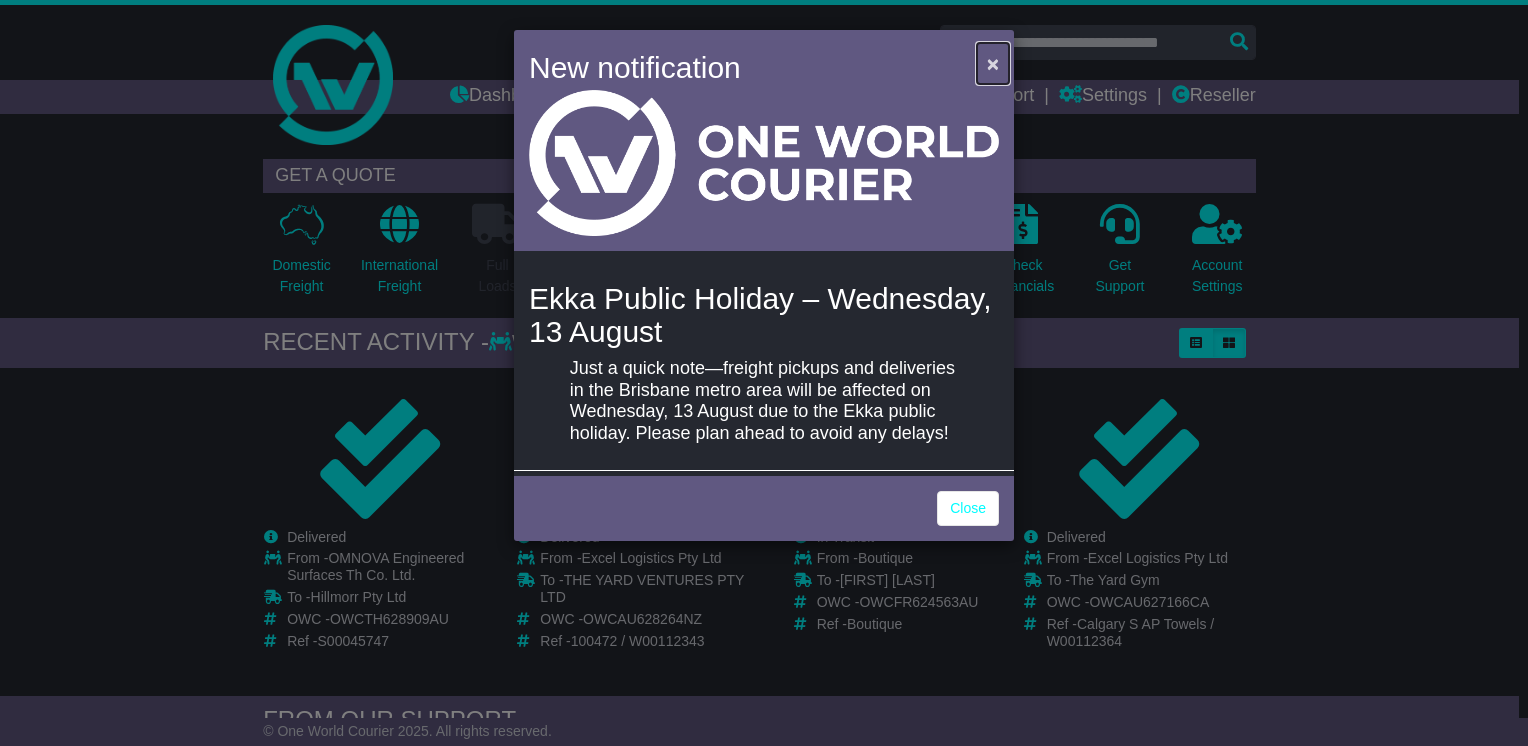 click on "×" at bounding box center [993, 63] 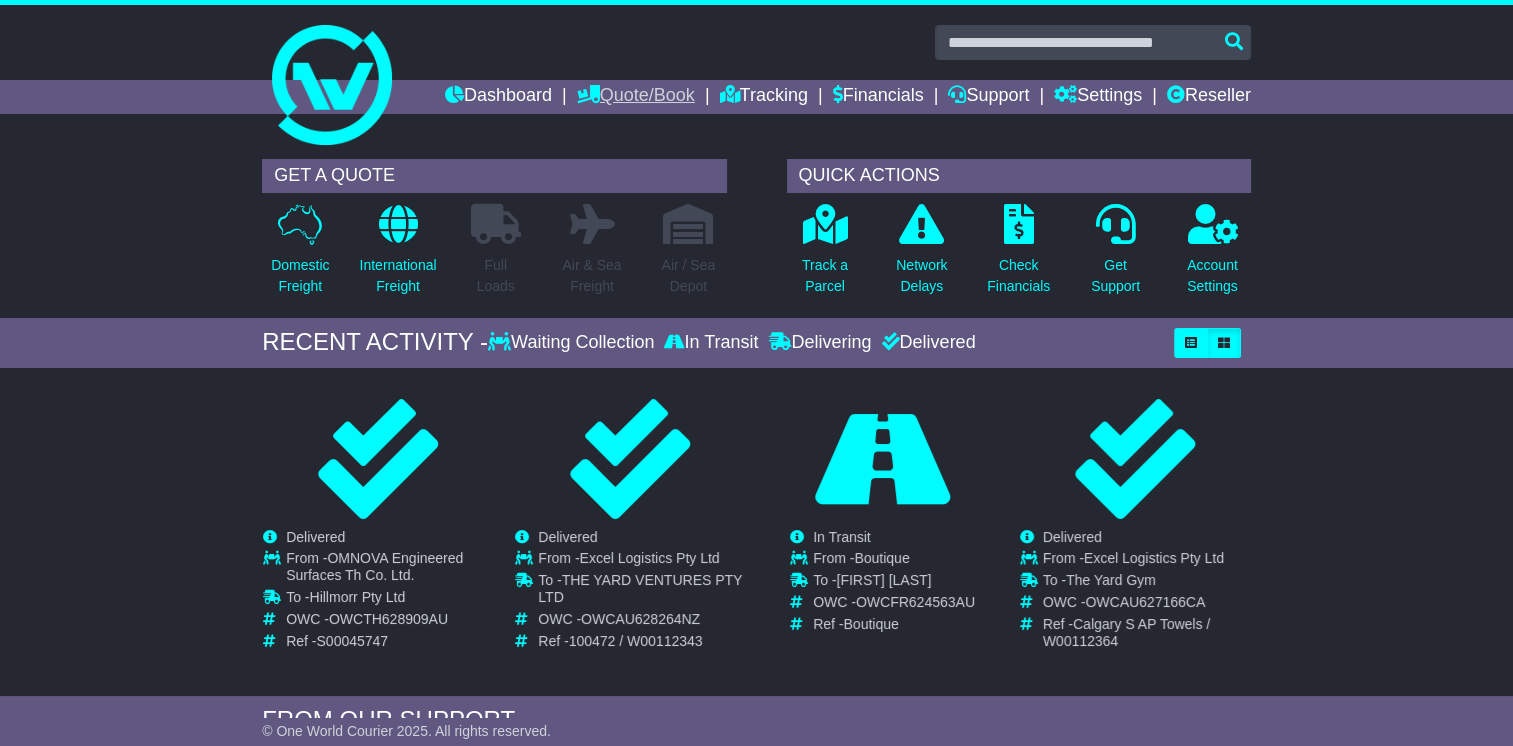 click on "Quote/Book" at bounding box center (636, 97) 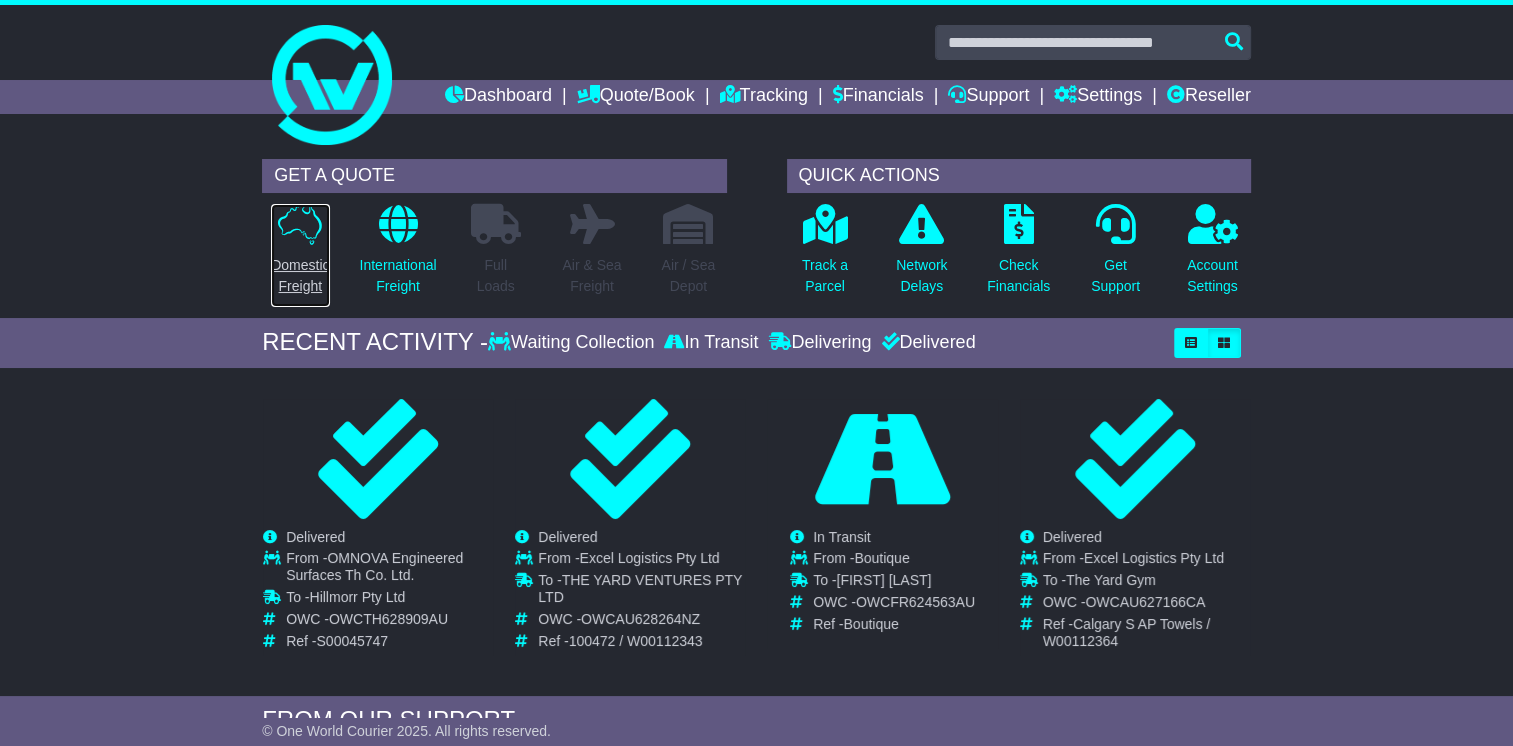click on "Domestic Freight" at bounding box center (300, 255) 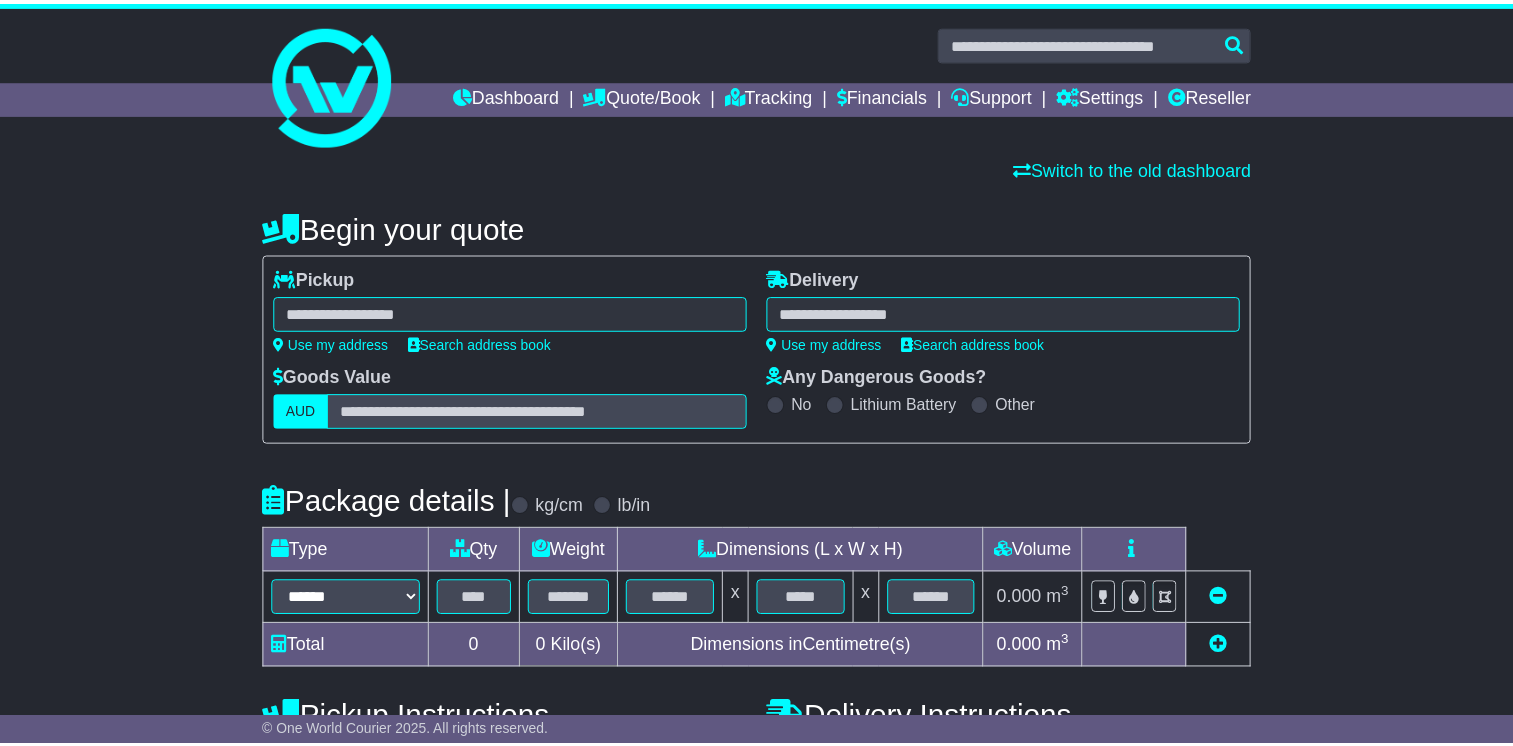 scroll, scrollTop: 0, scrollLeft: 0, axis: both 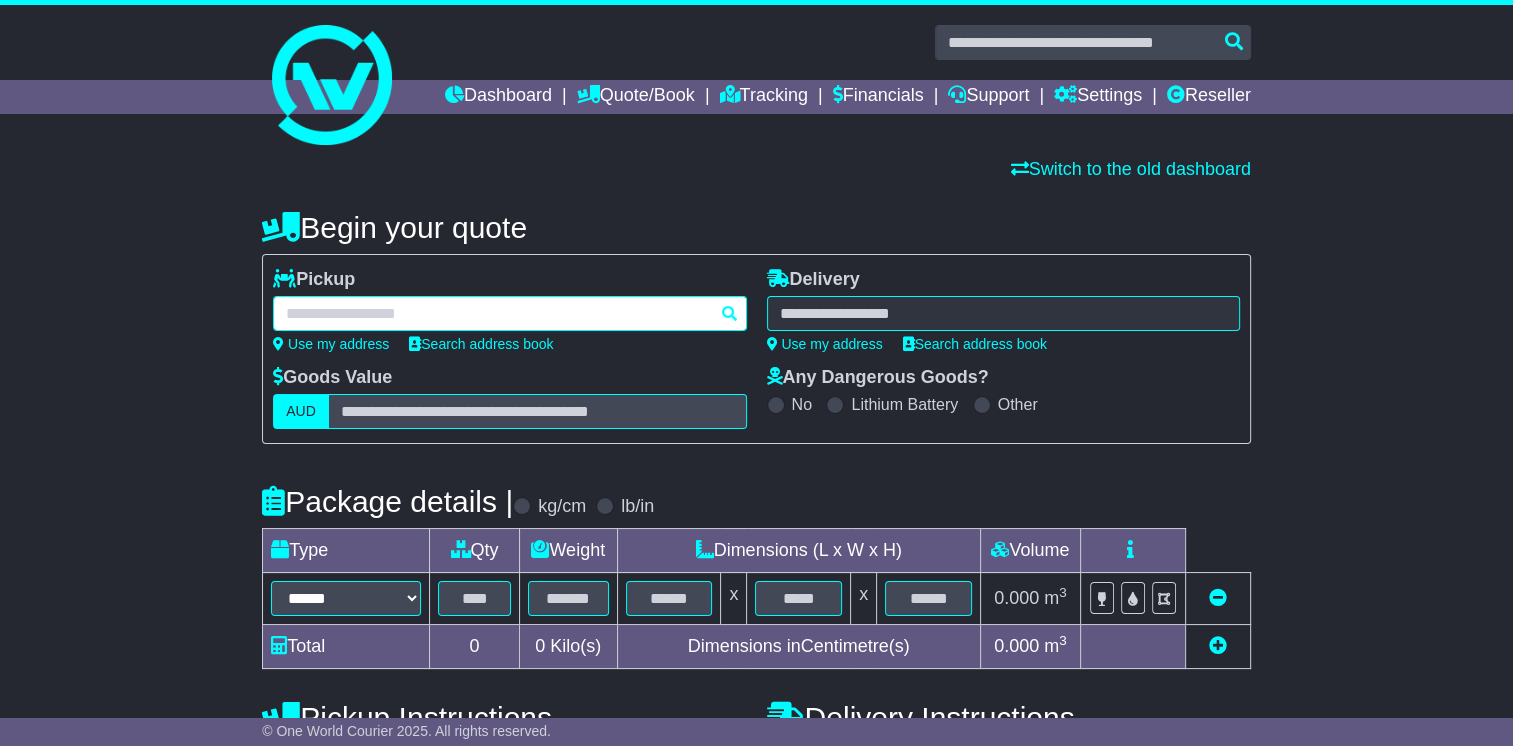 click at bounding box center [509, 313] 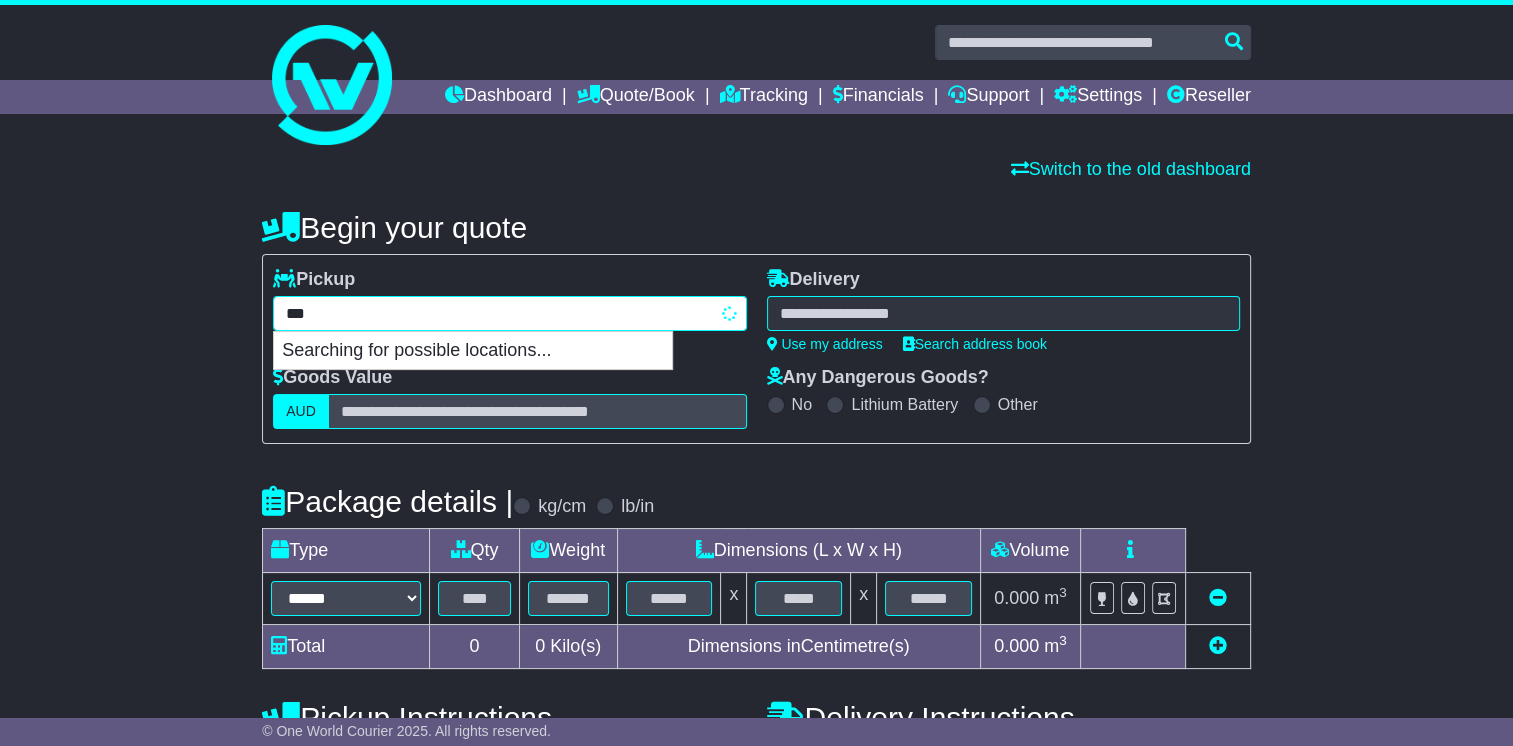 type on "****" 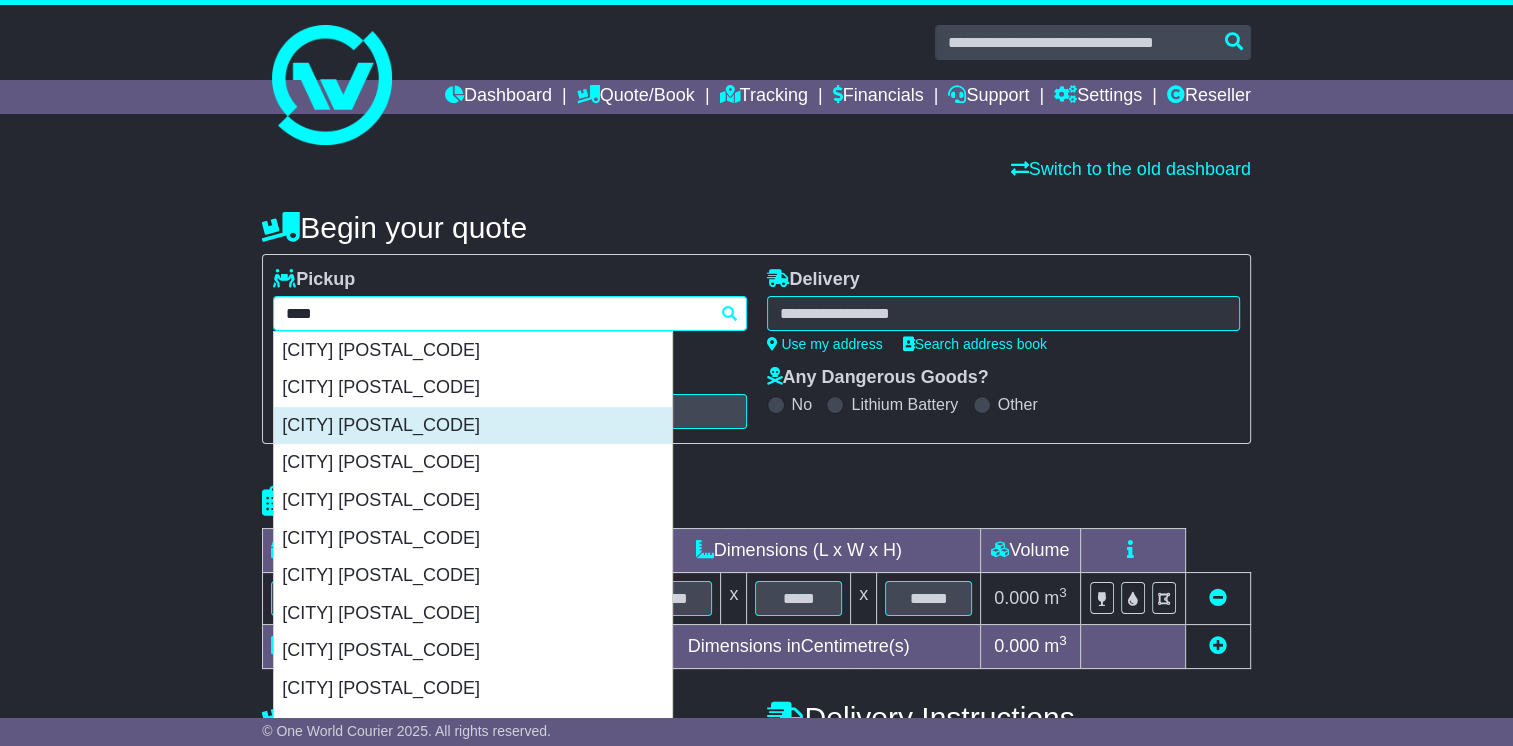 click on "[CITY] [POSTAL_CODE]" at bounding box center (473, 426) 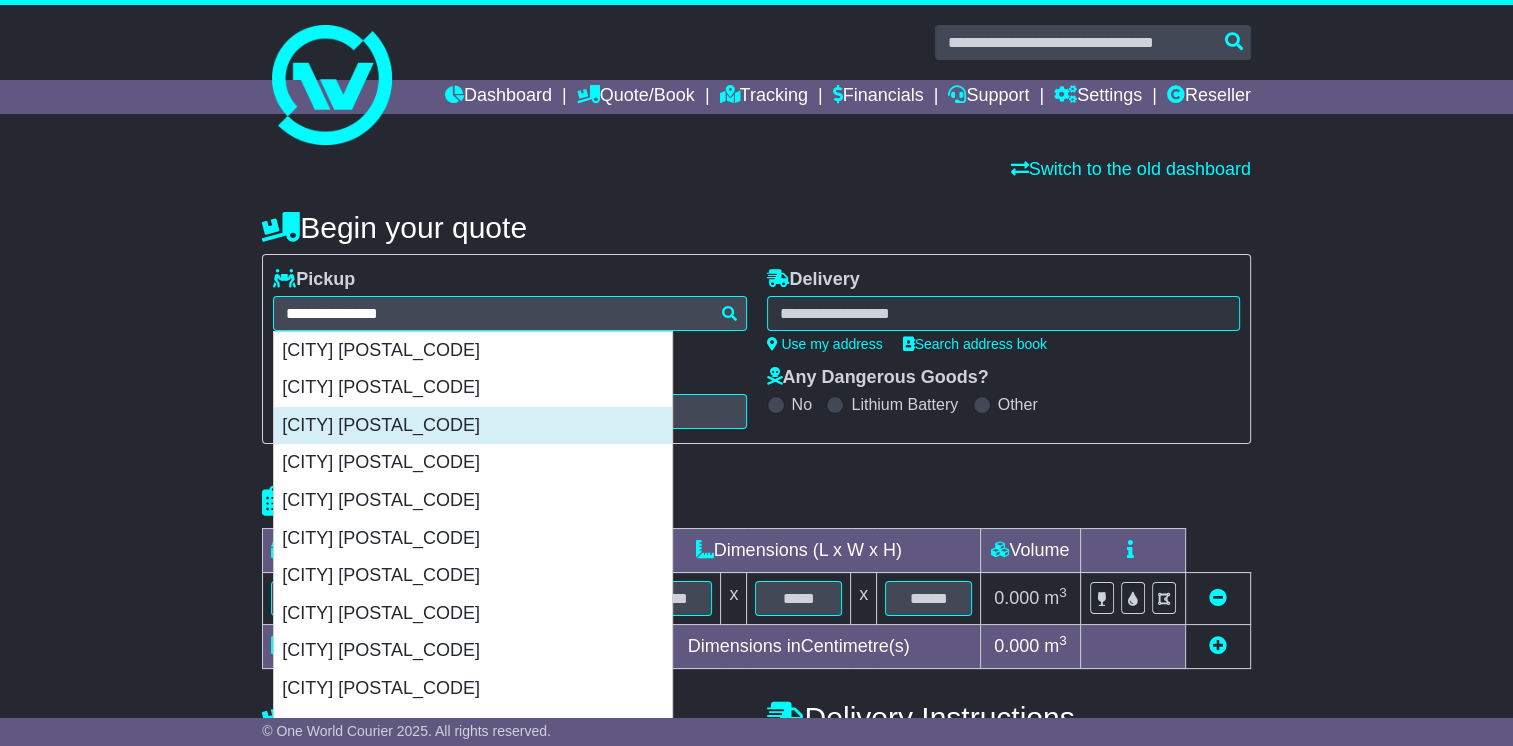 type on "**********" 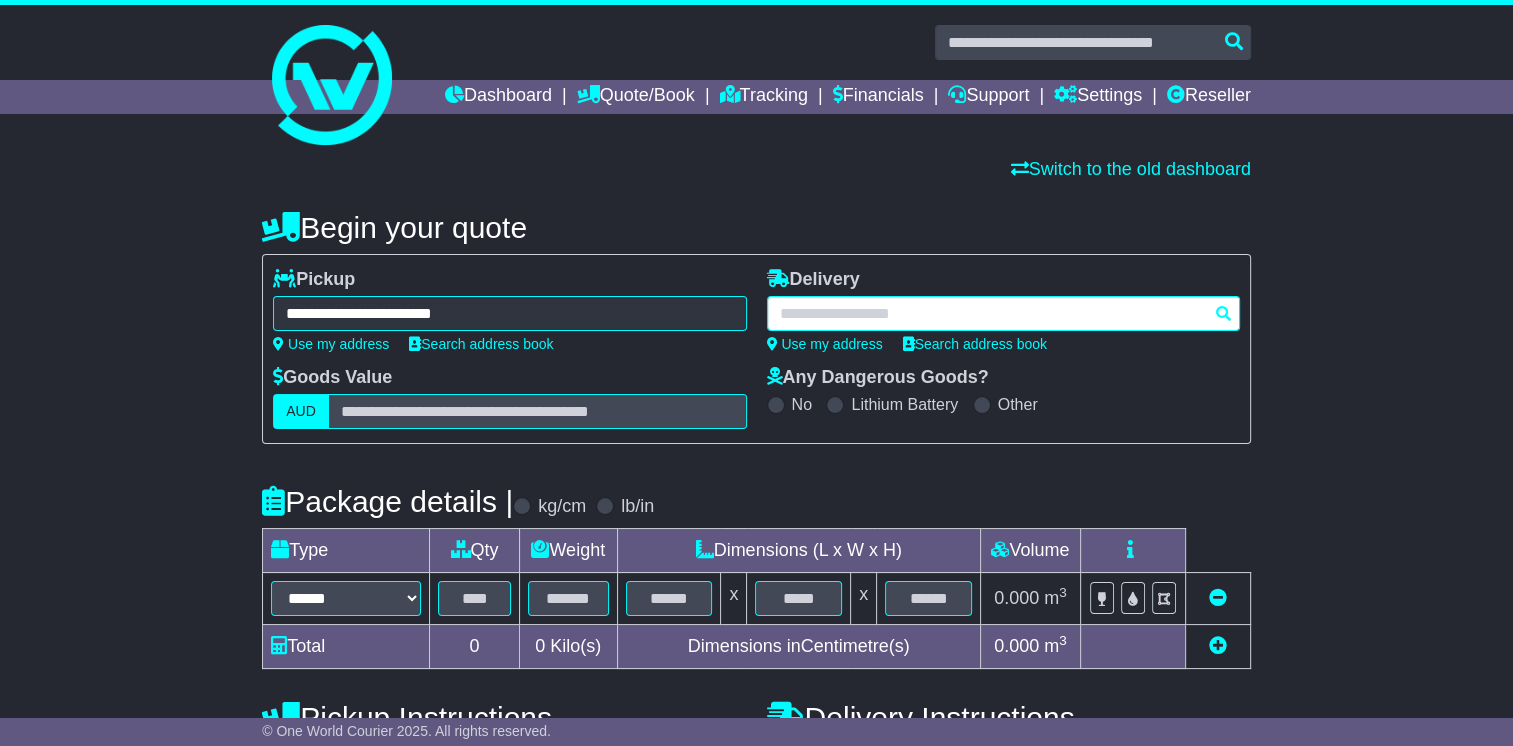 click at bounding box center (1003, 313) 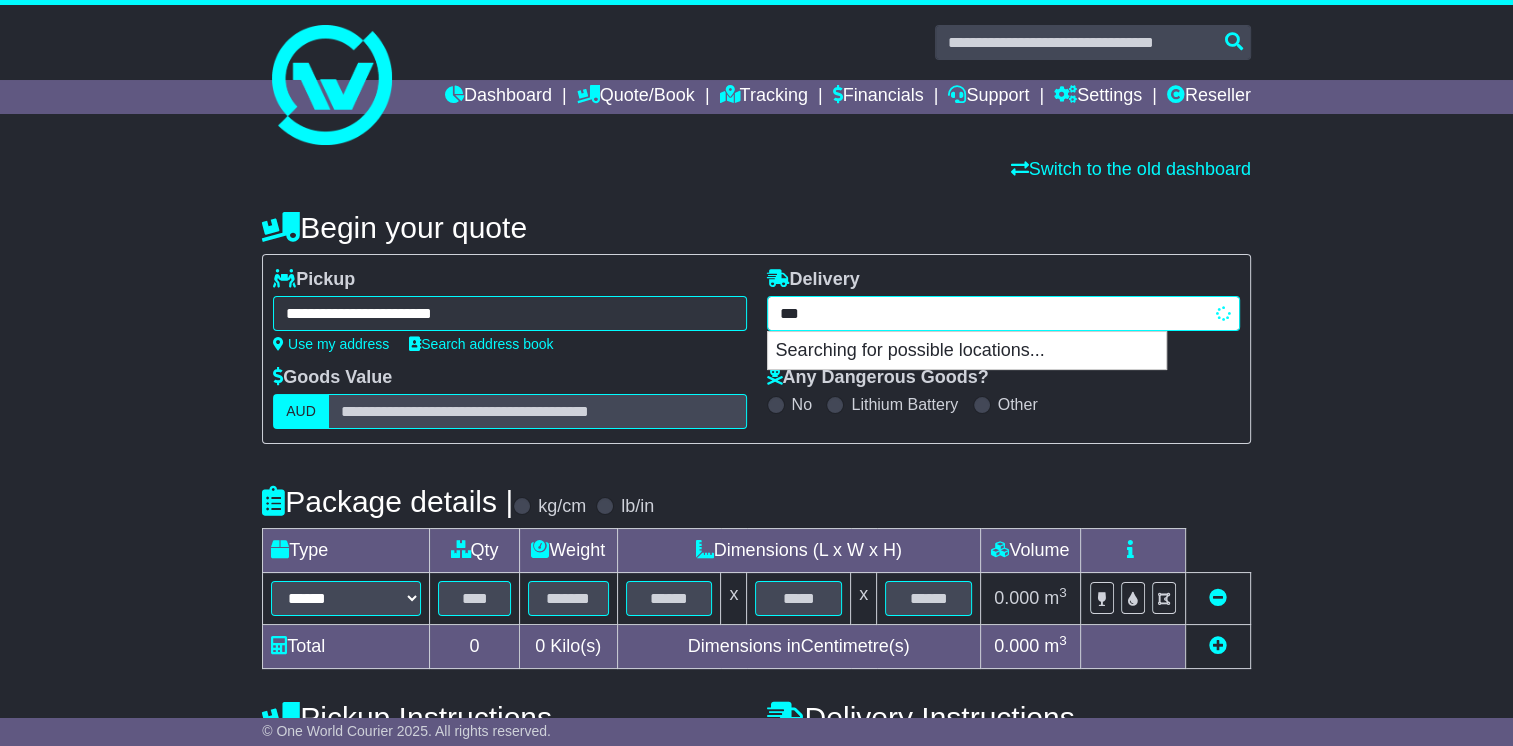 type on "****" 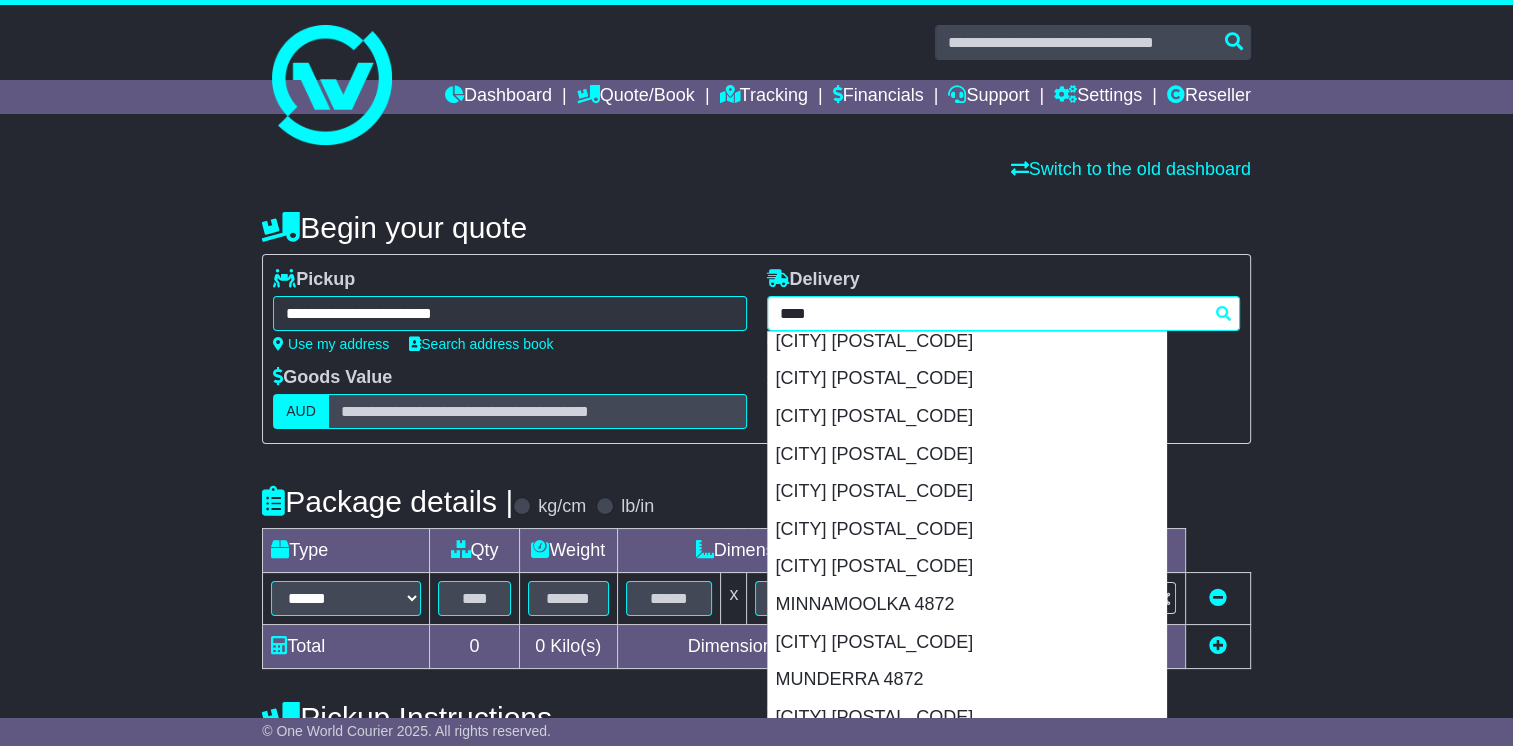 scroll, scrollTop: 328, scrollLeft: 0, axis: vertical 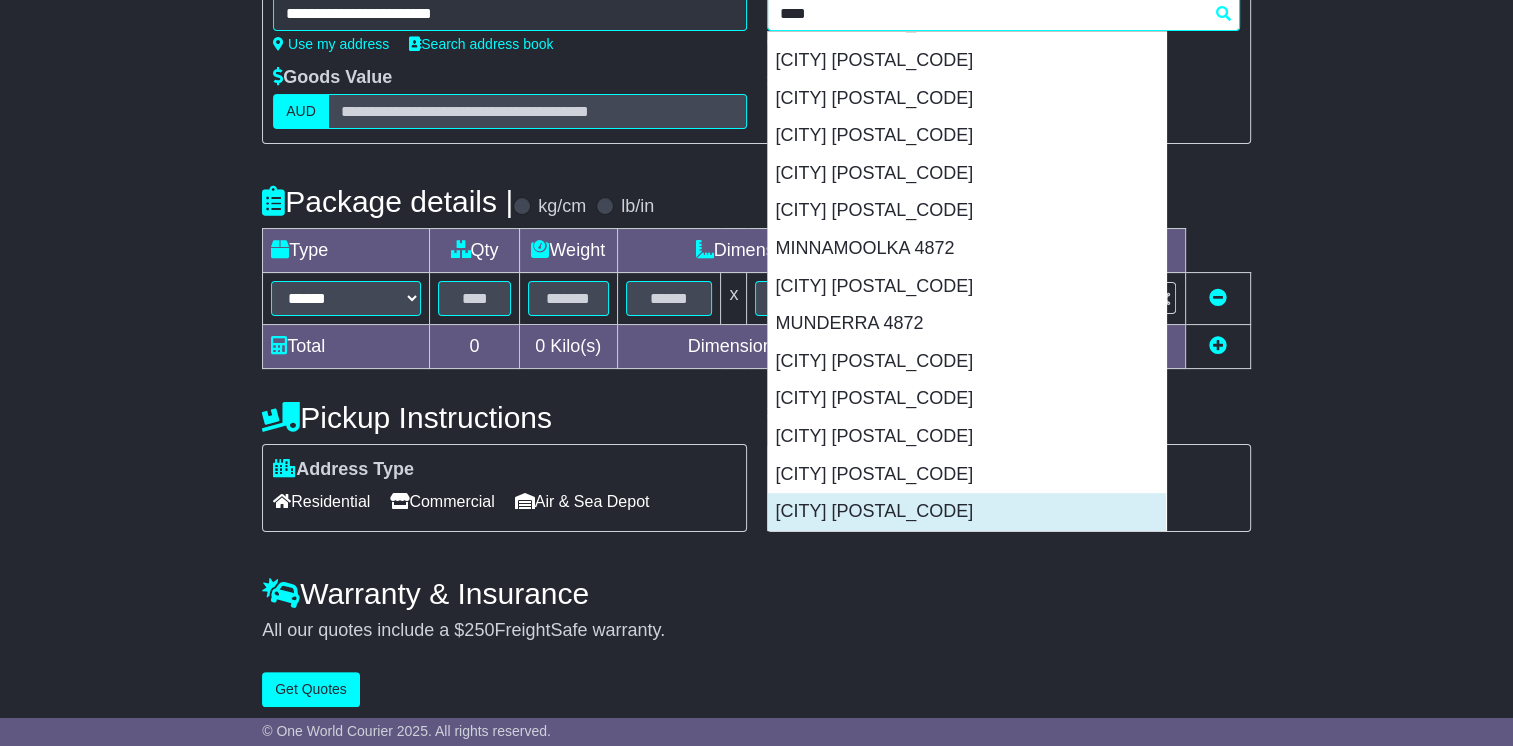 click on "[CITY] [POSTAL_CODE]" at bounding box center (967, 512) 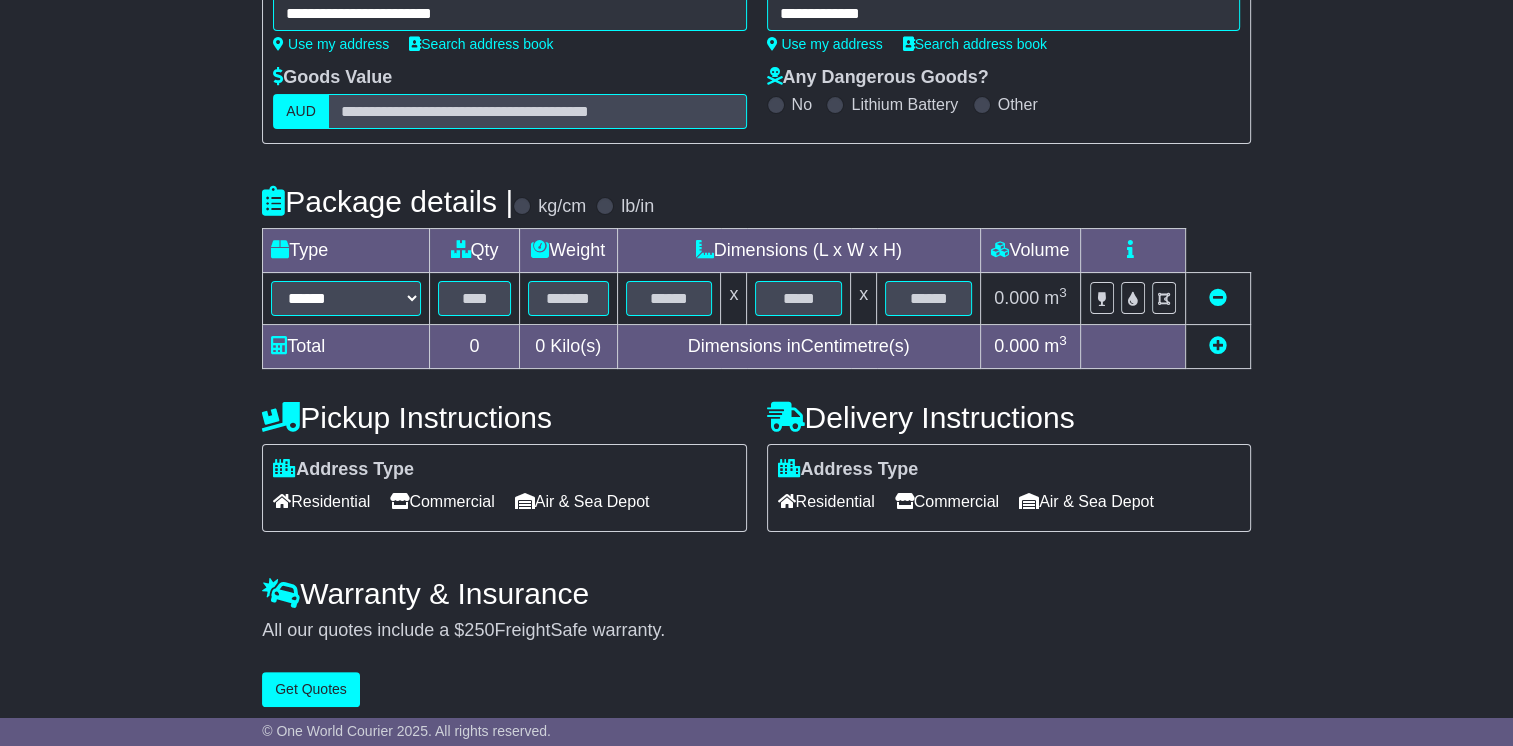 type on "**********" 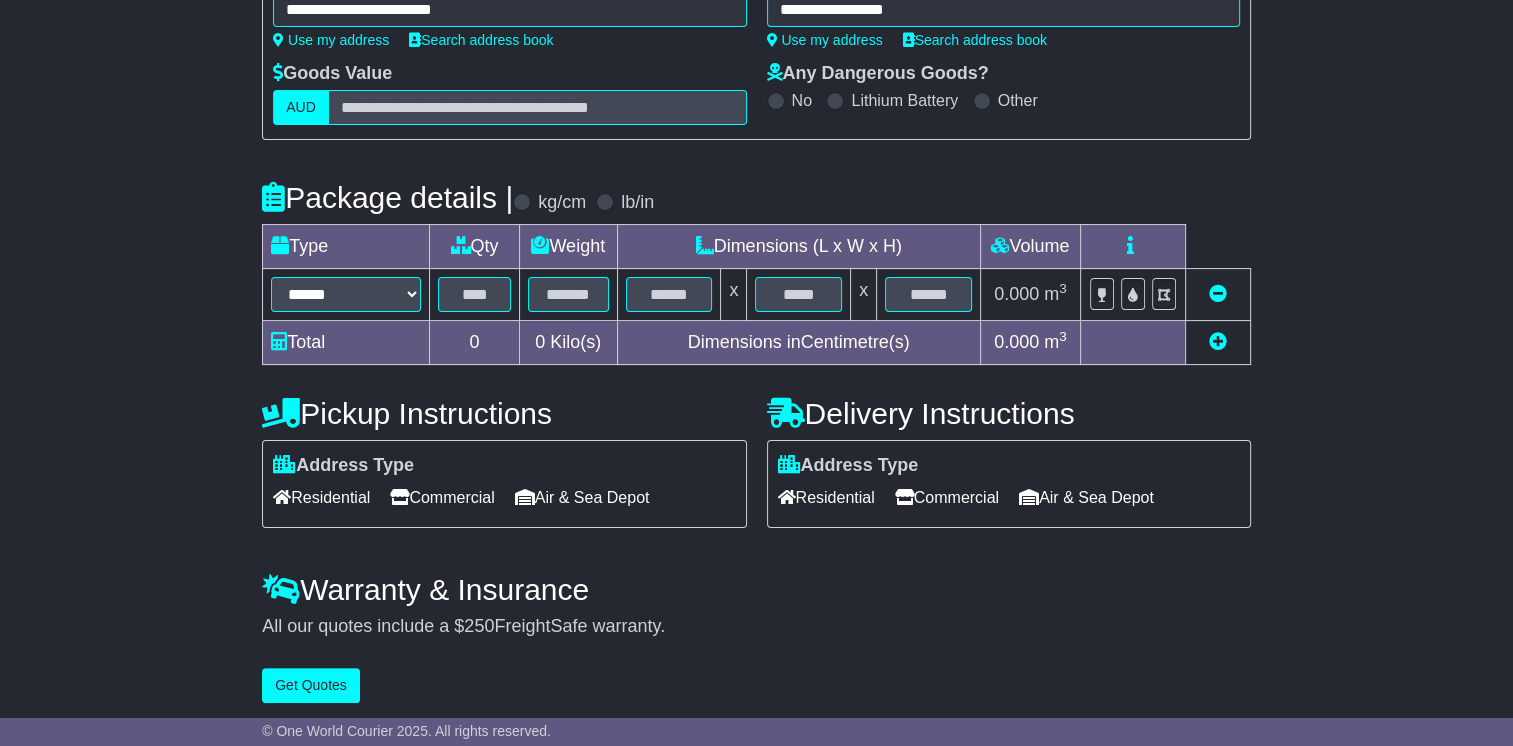 scroll, scrollTop: 108, scrollLeft: 0, axis: vertical 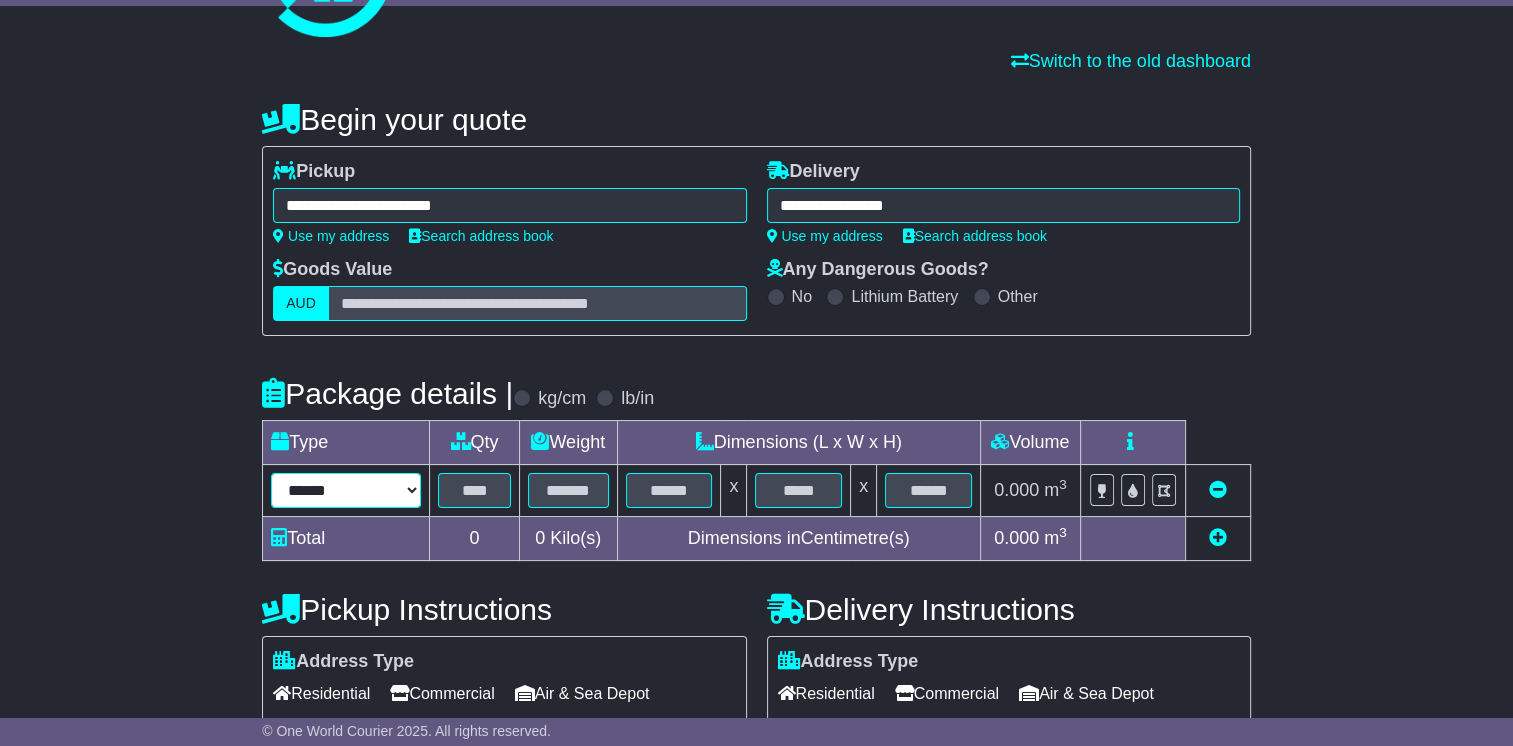 click on "****** ****** *** ******** ***** **** **** ****** *** *******" at bounding box center [346, 490] 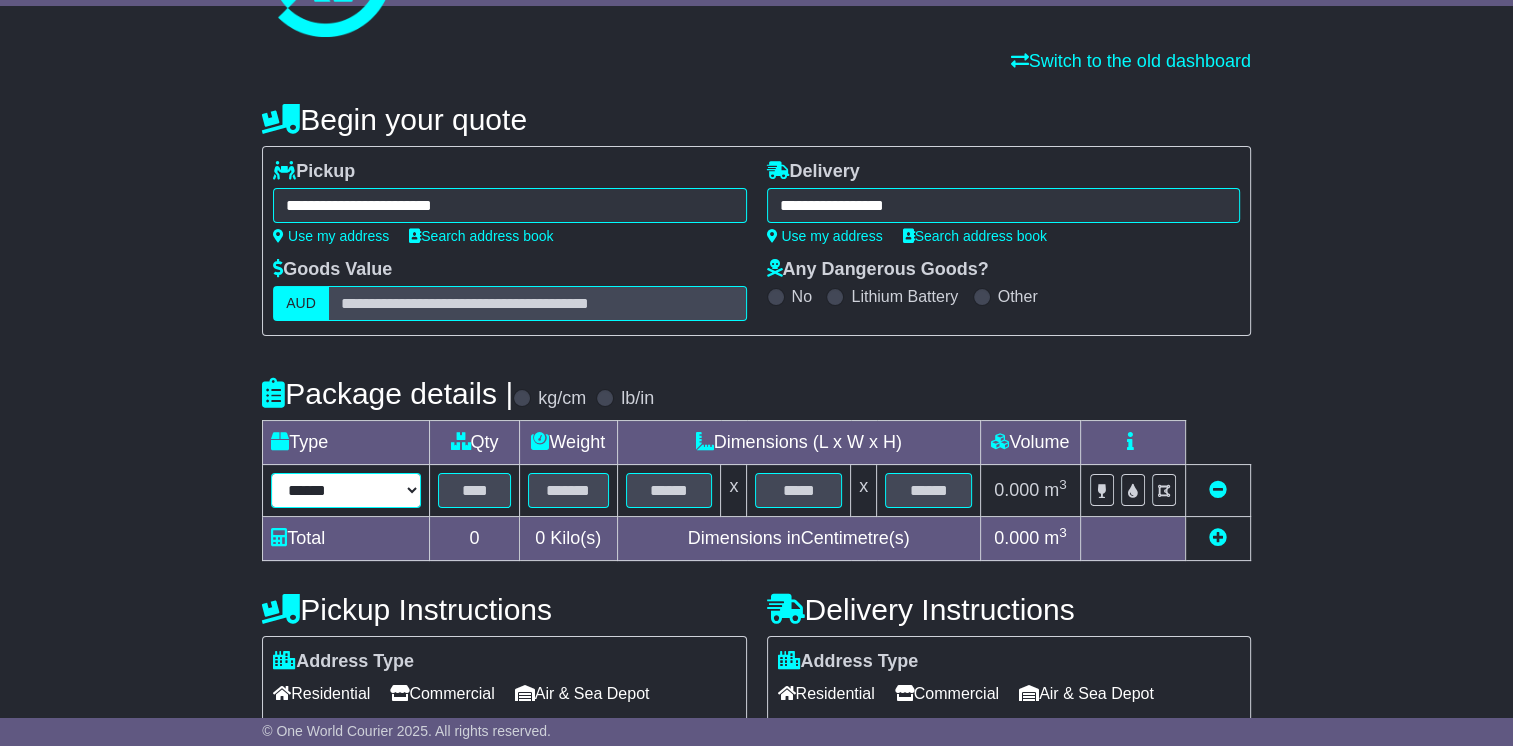 select on "*****" 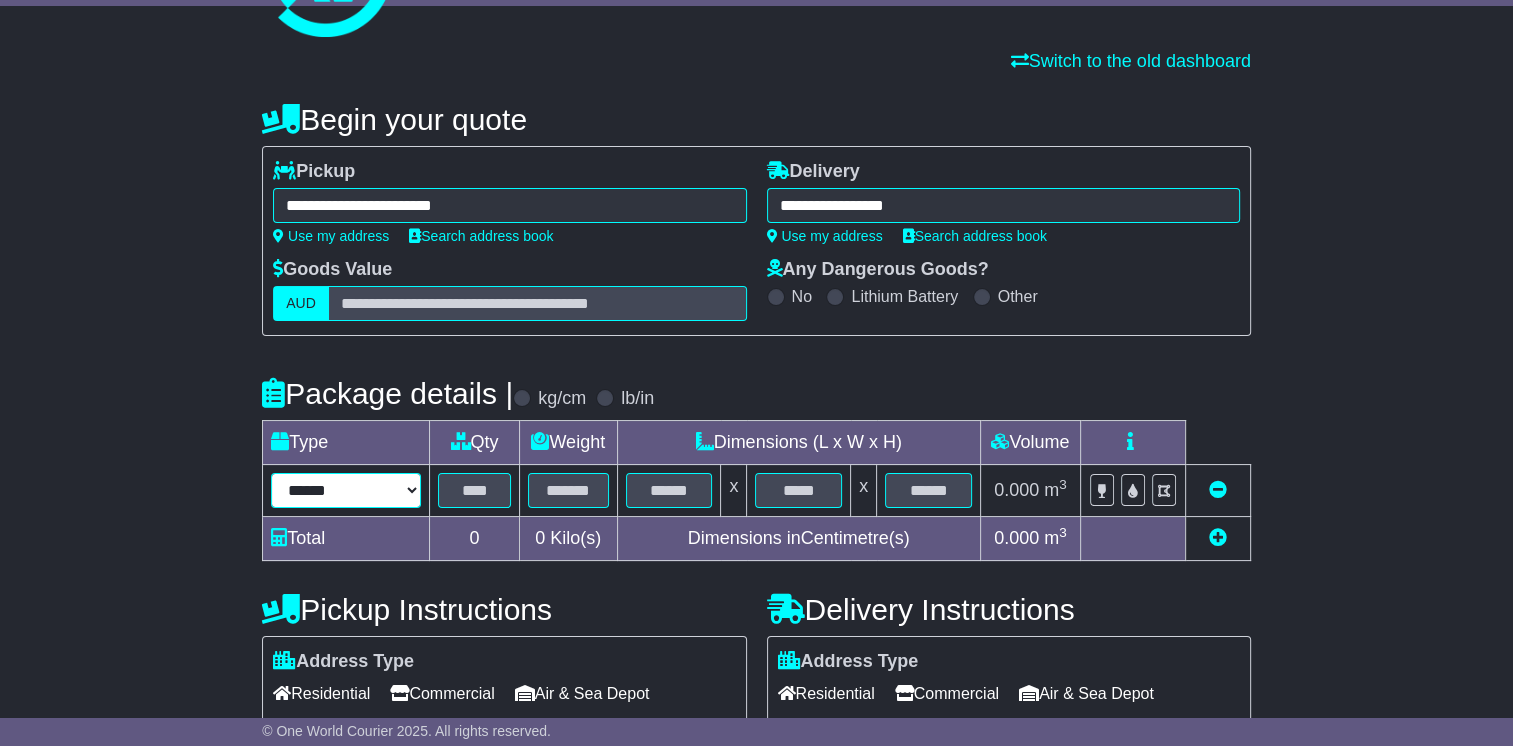 click on "****** ****** *** ******** ***** **** **** ****** *** *******" at bounding box center (346, 490) 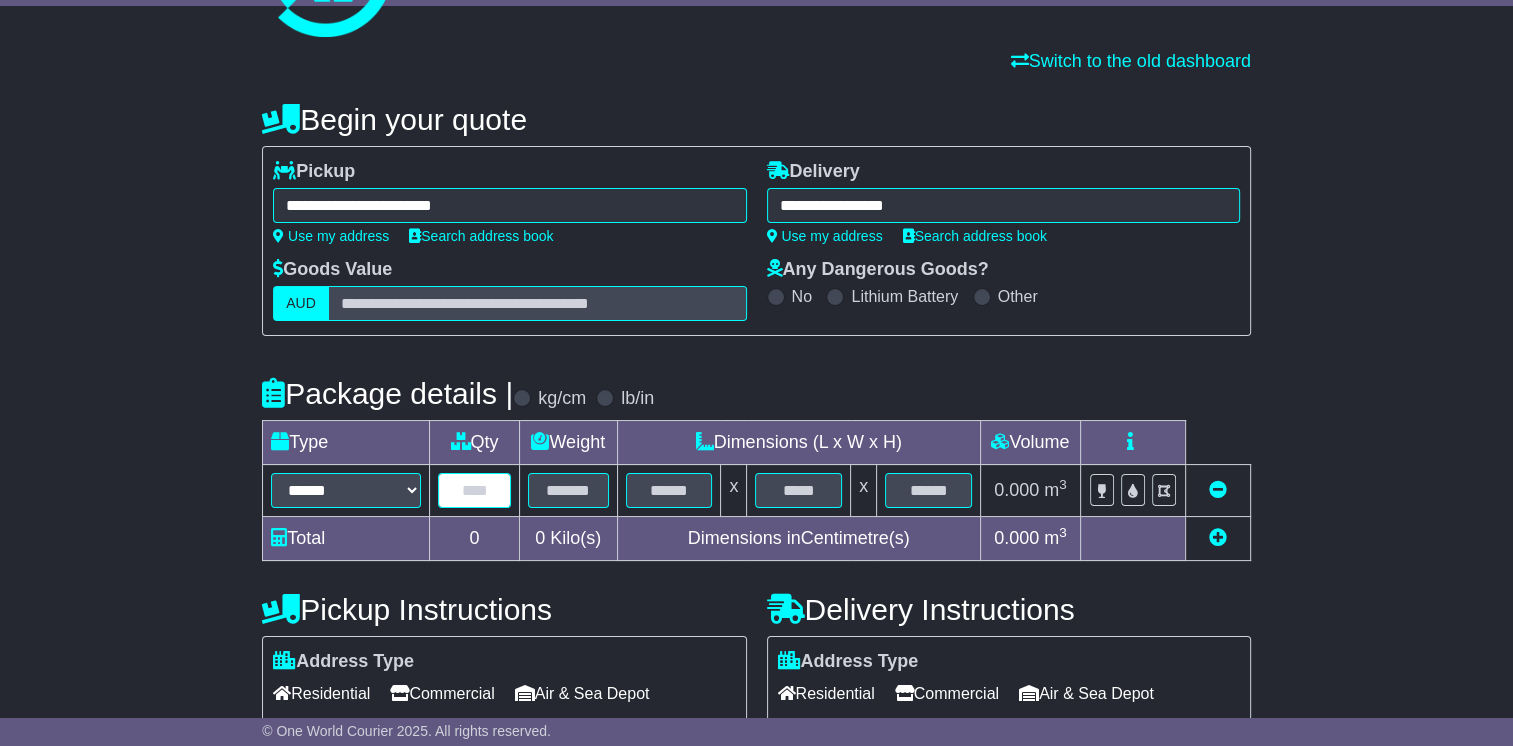click at bounding box center (474, 490) 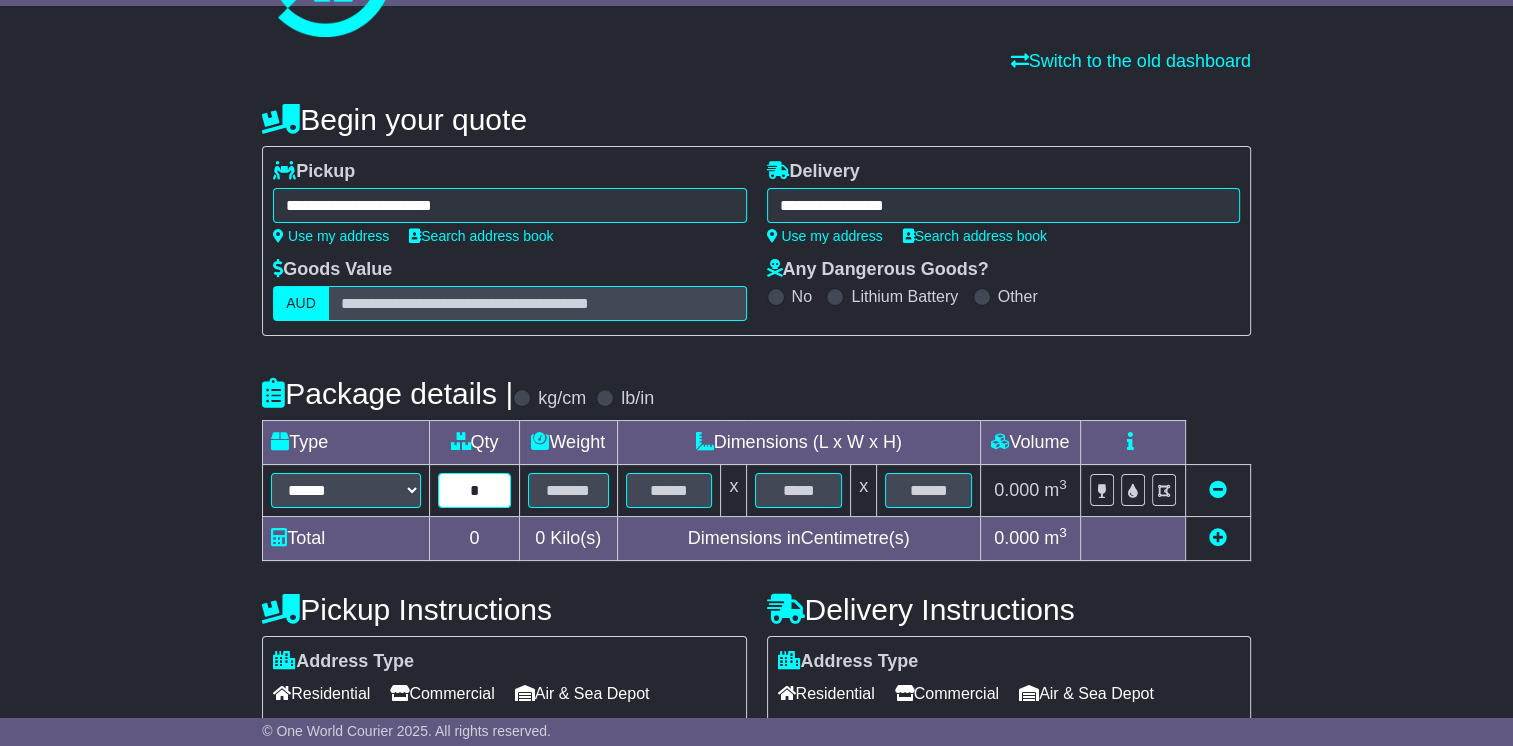 type on "*" 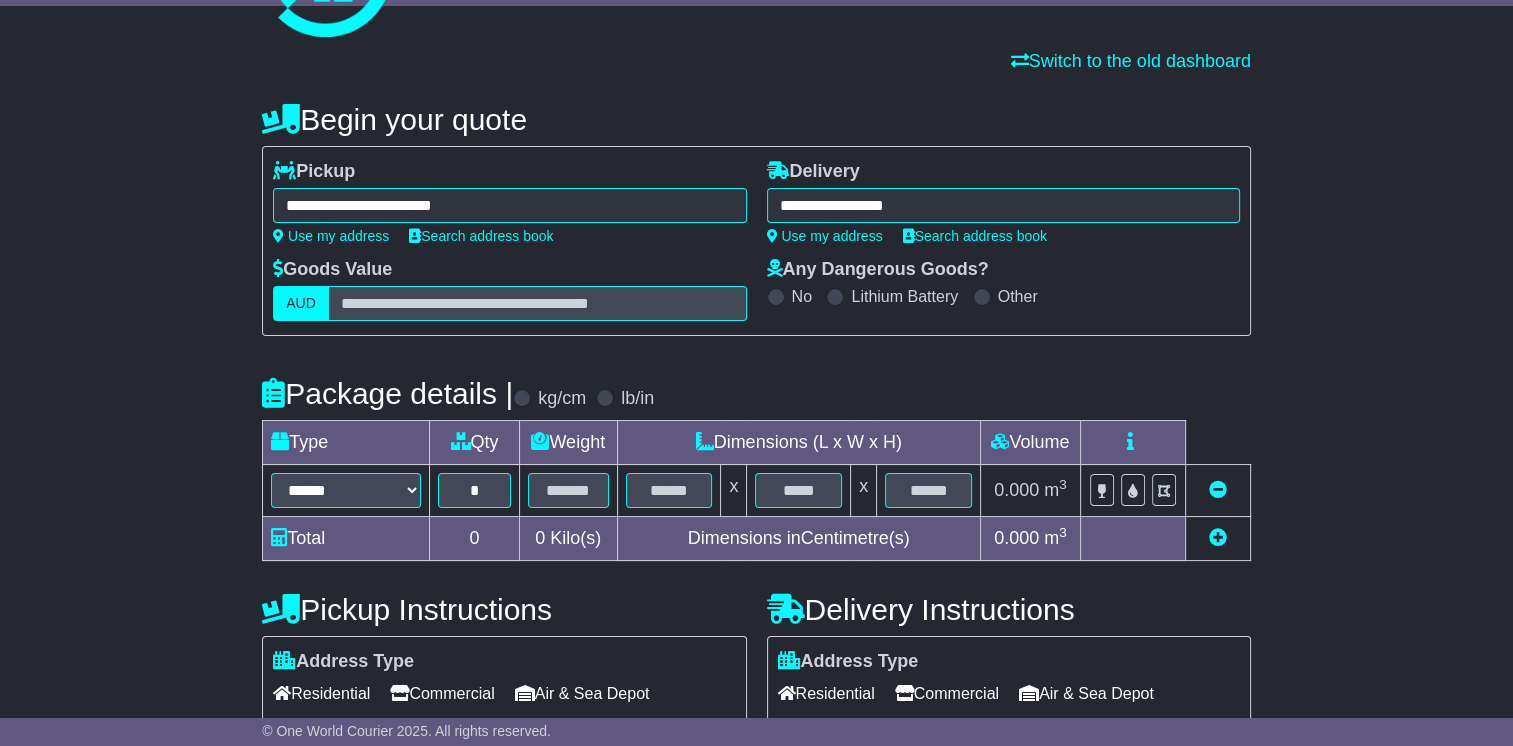 click at bounding box center [568, 491] 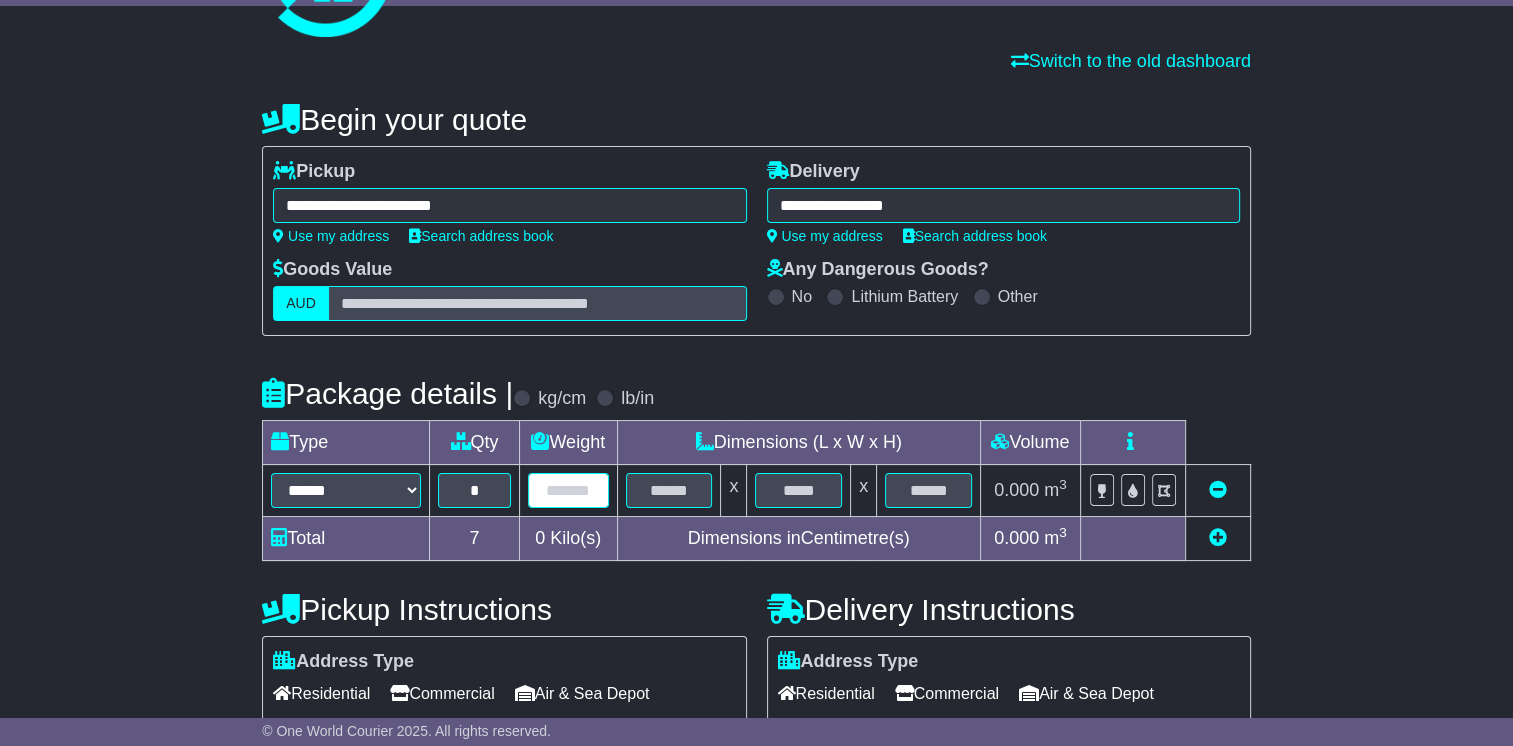 click at bounding box center [568, 490] 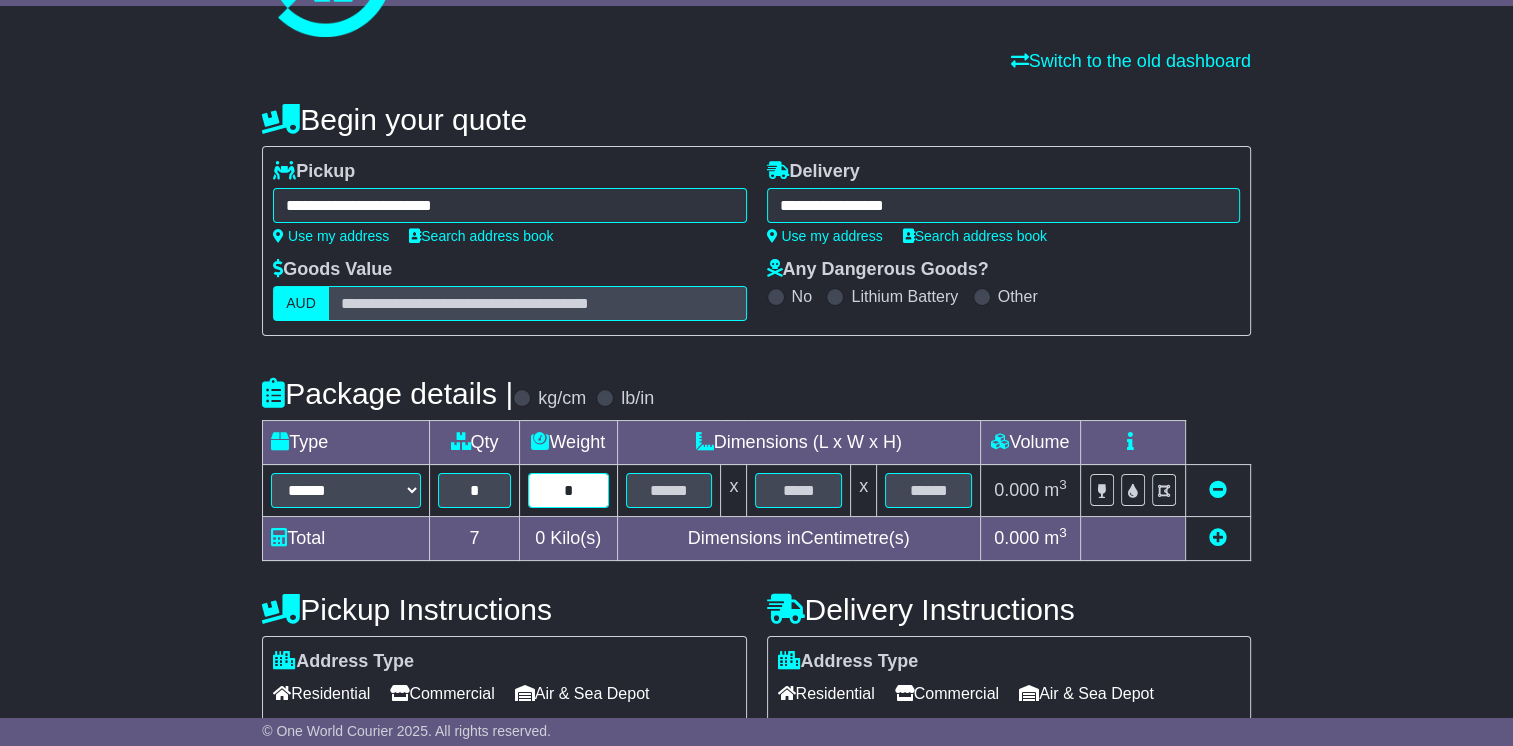 type on "*" 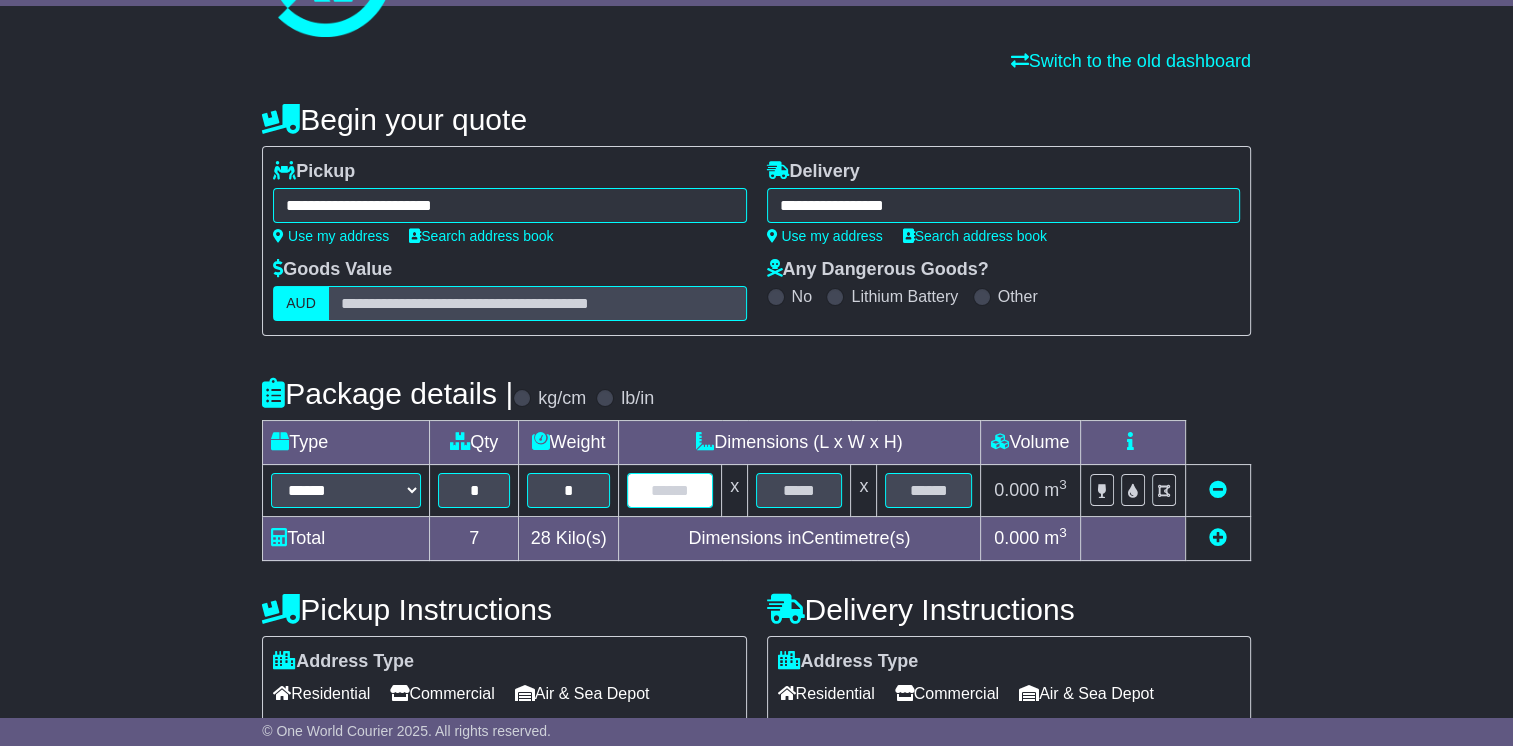 click at bounding box center (670, 490) 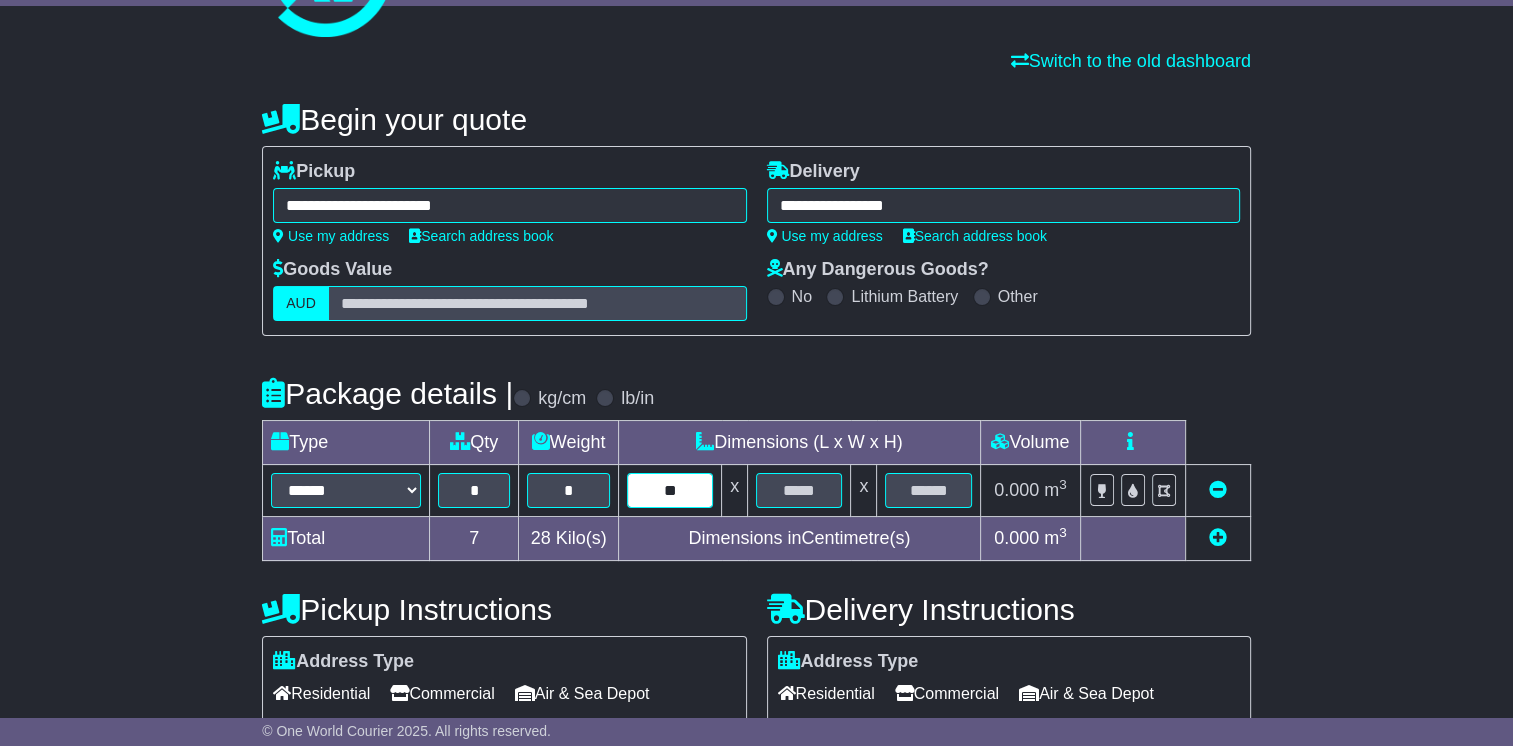 type on "**" 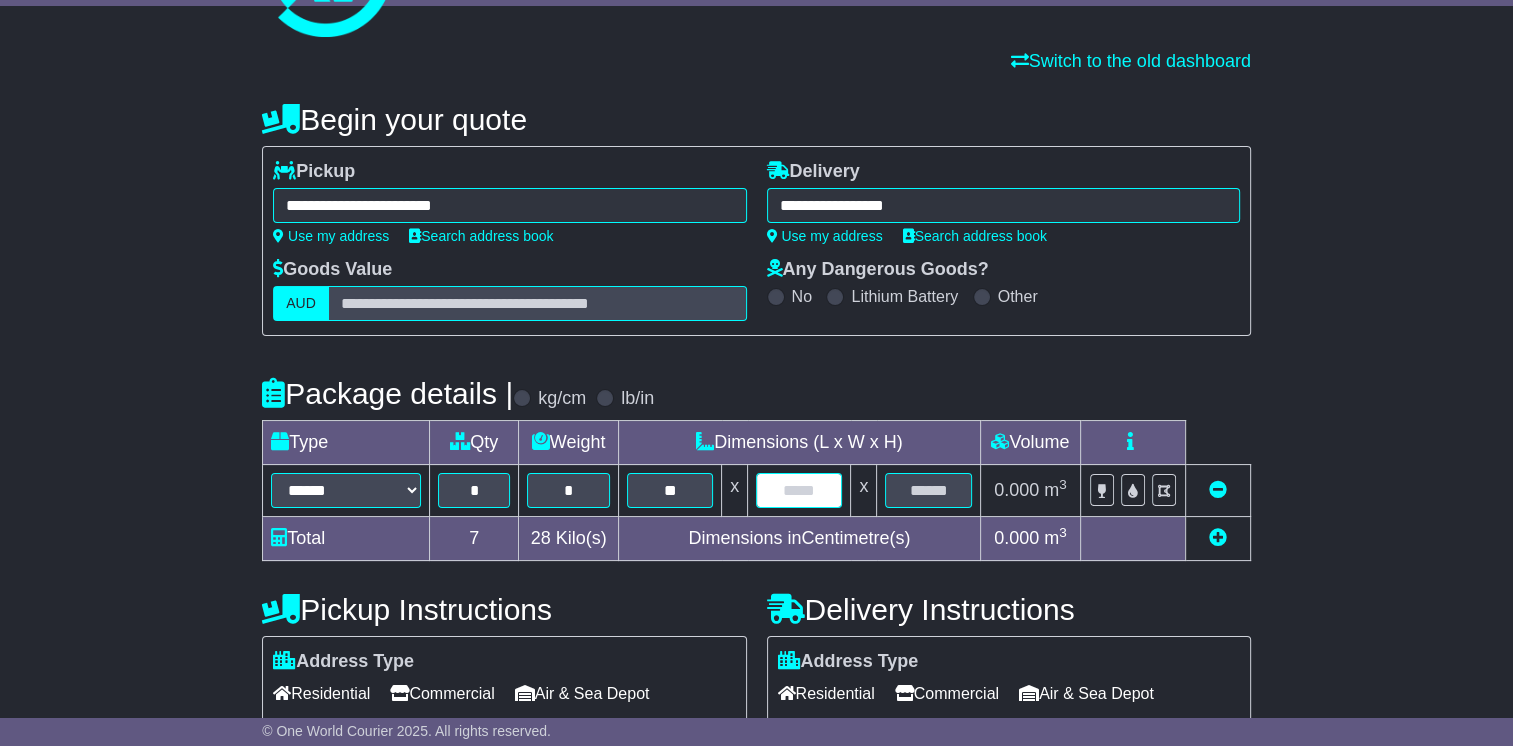 click at bounding box center [799, 490] 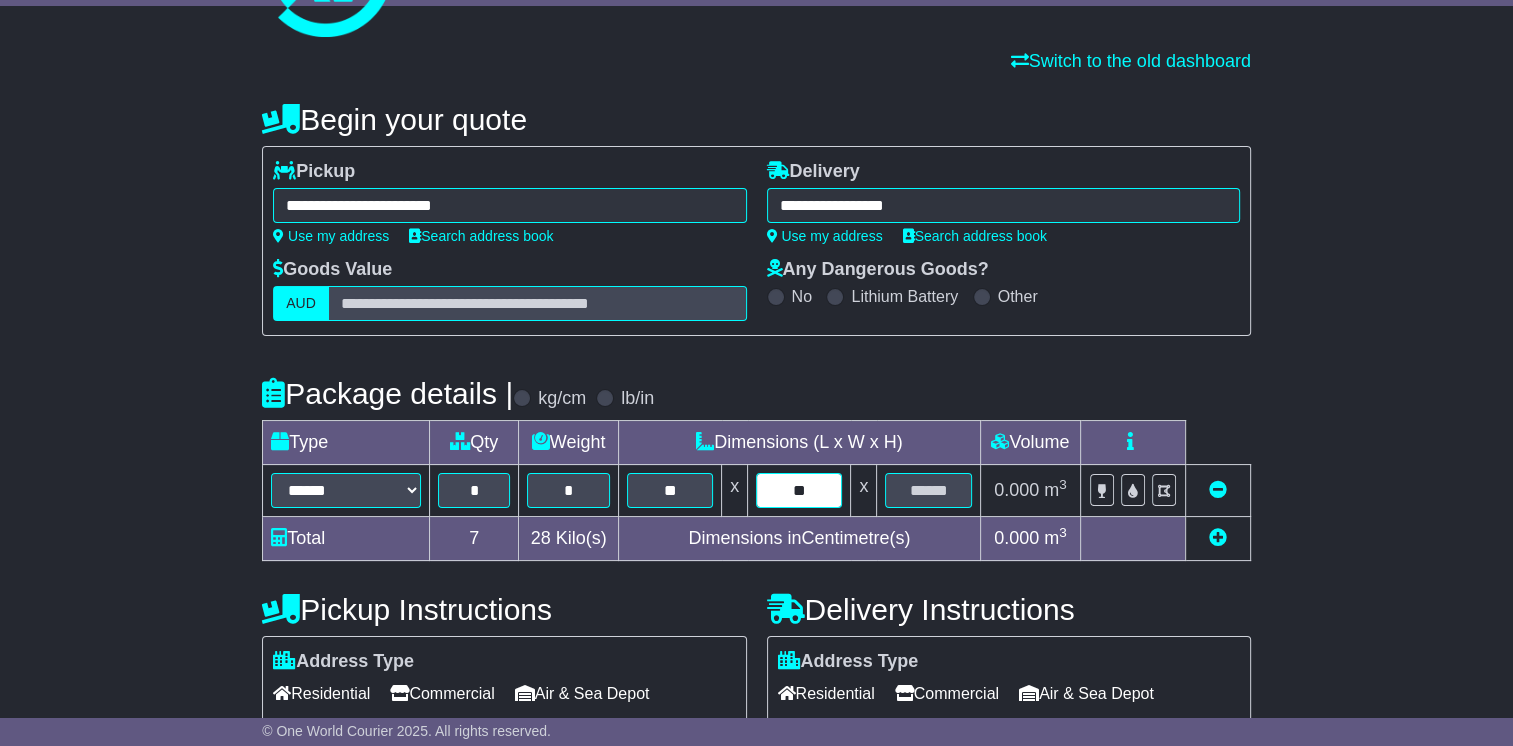 type on "**" 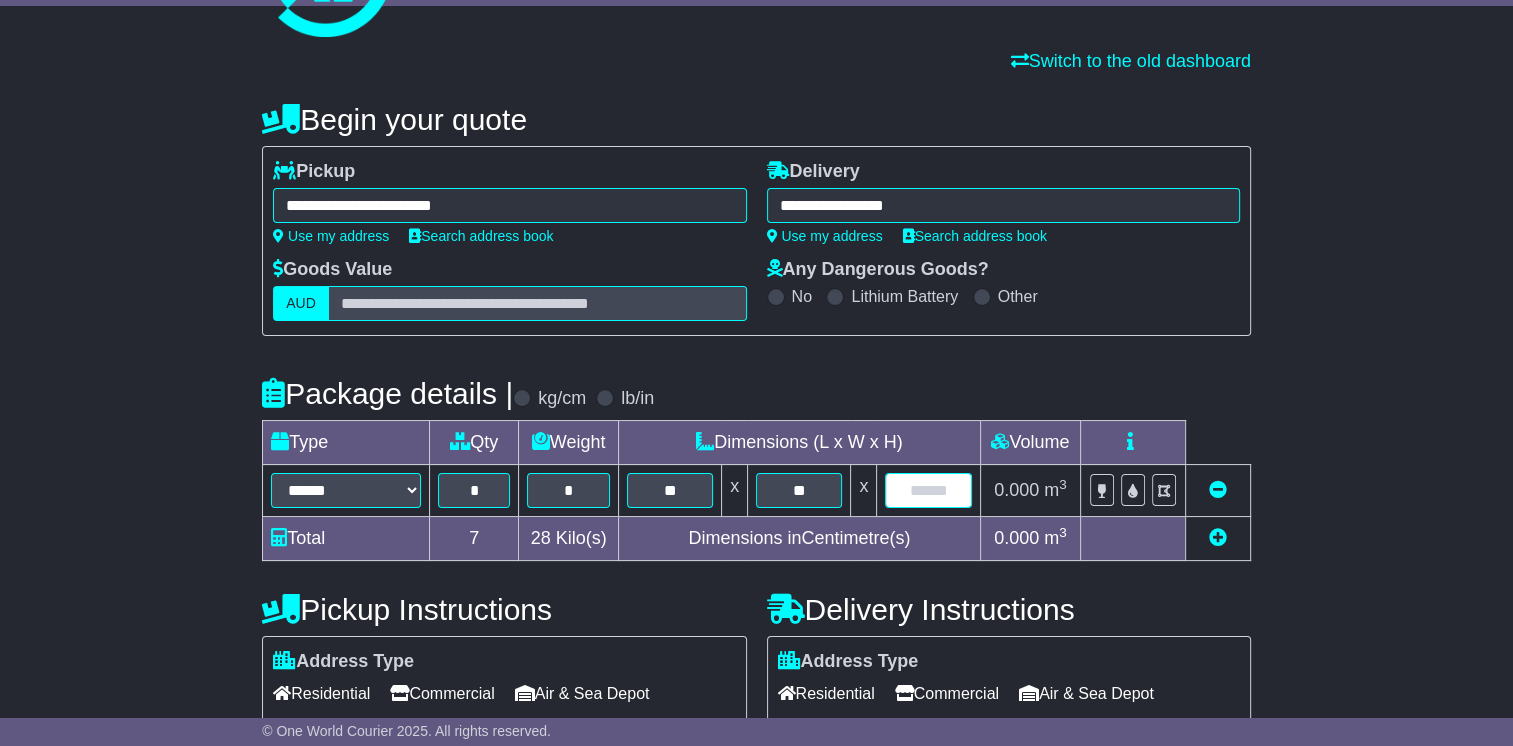 click at bounding box center (928, 490) 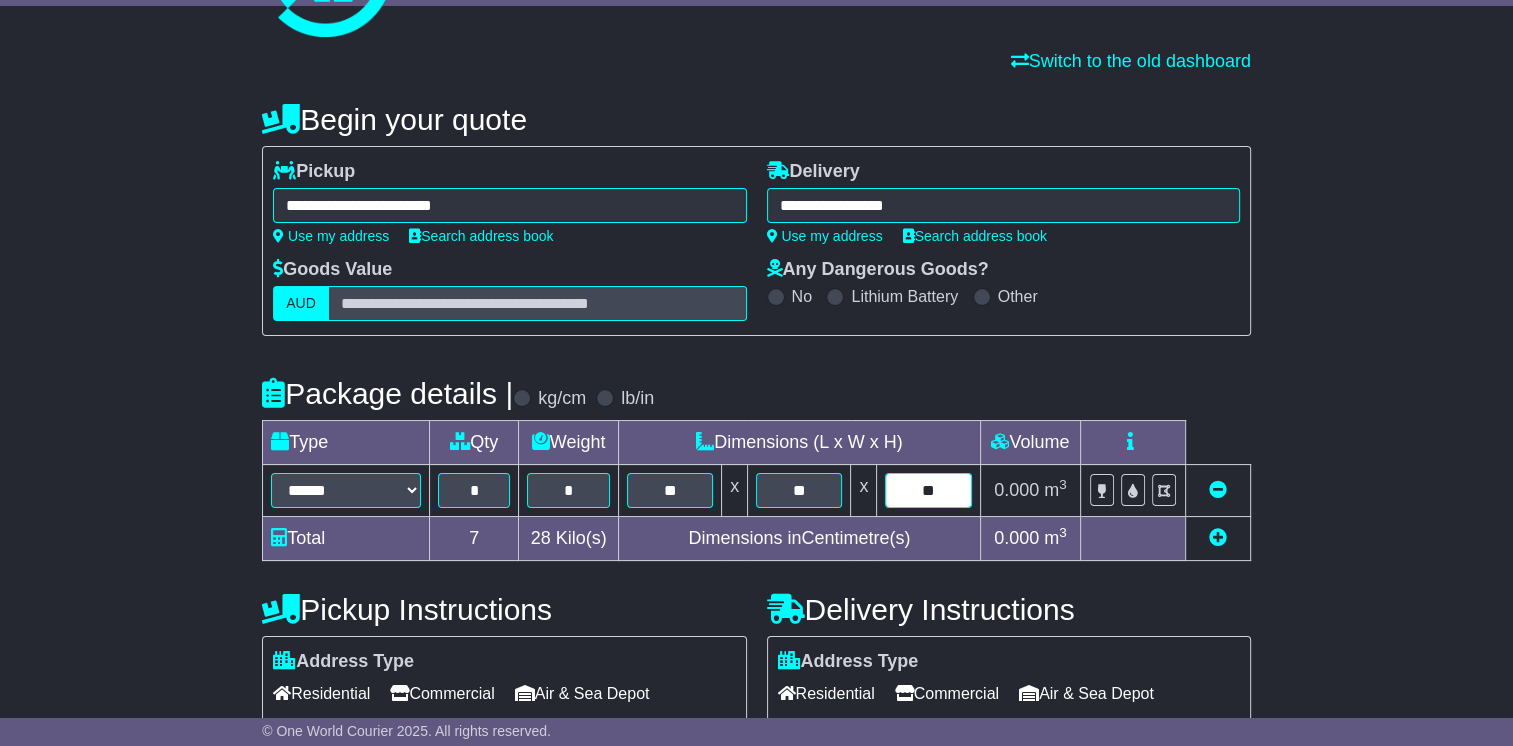 type on "**" 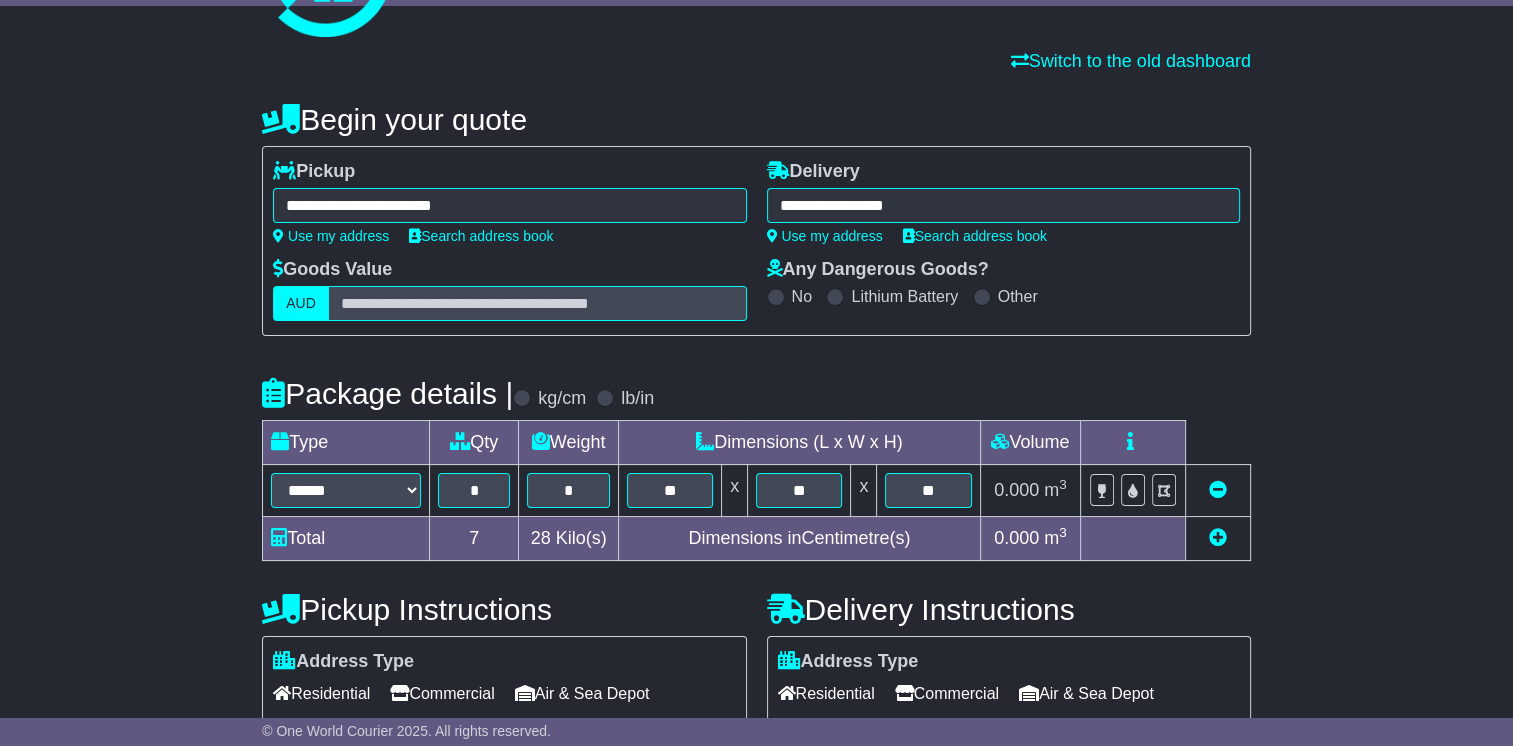 click at bounding box center [1218, 537] 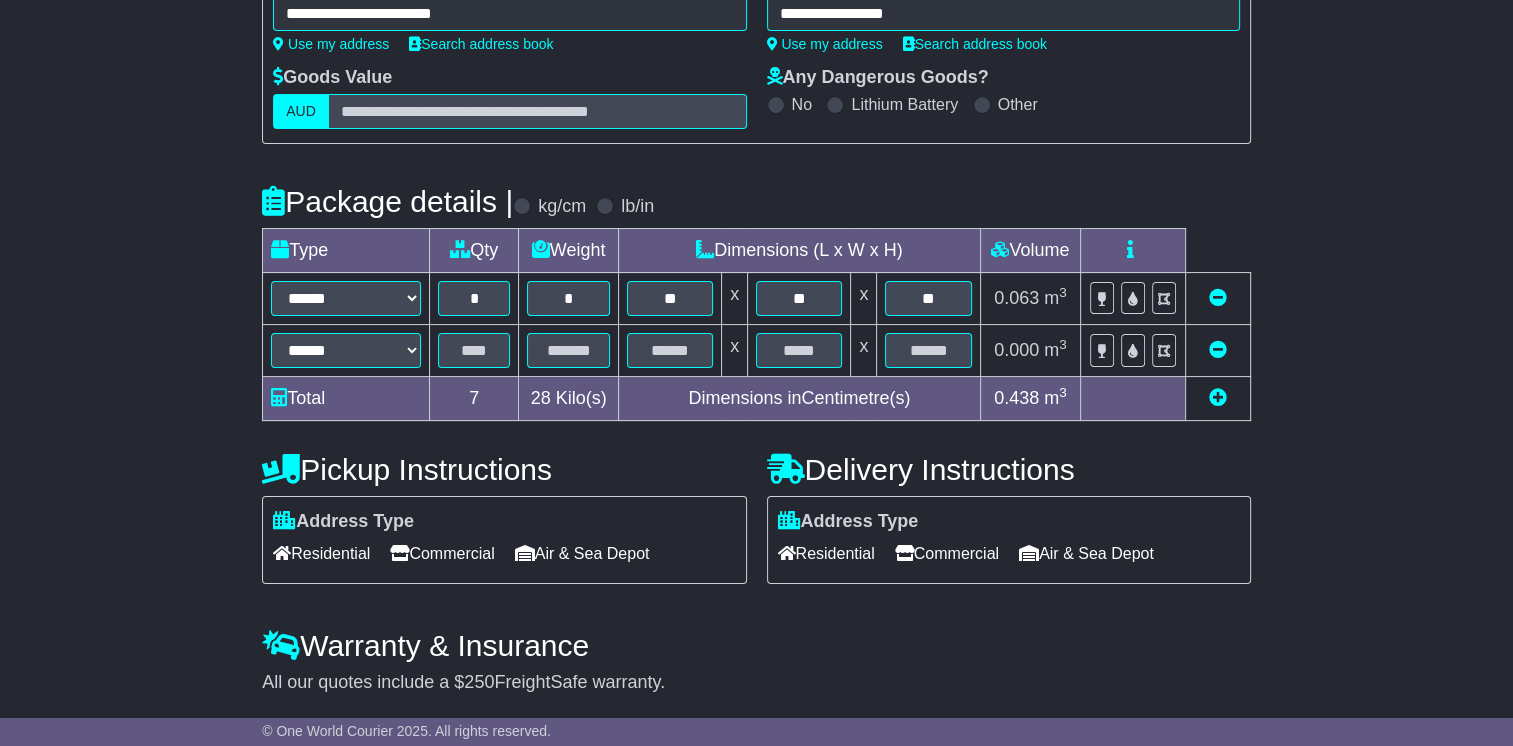 scroll, scrollTop: 308, scrollLeft: 0, axis: vertical 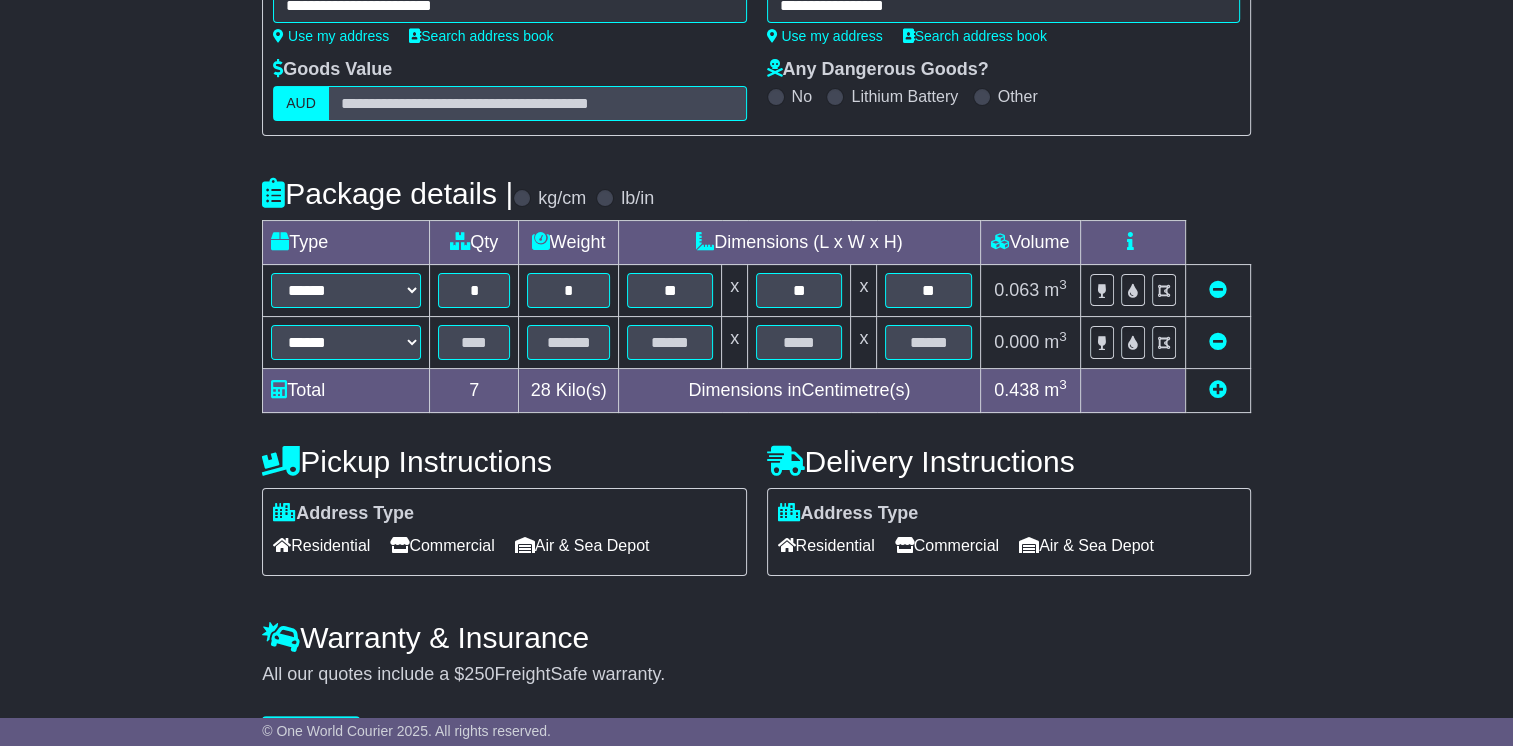 click at bounding box center (1218, 341) 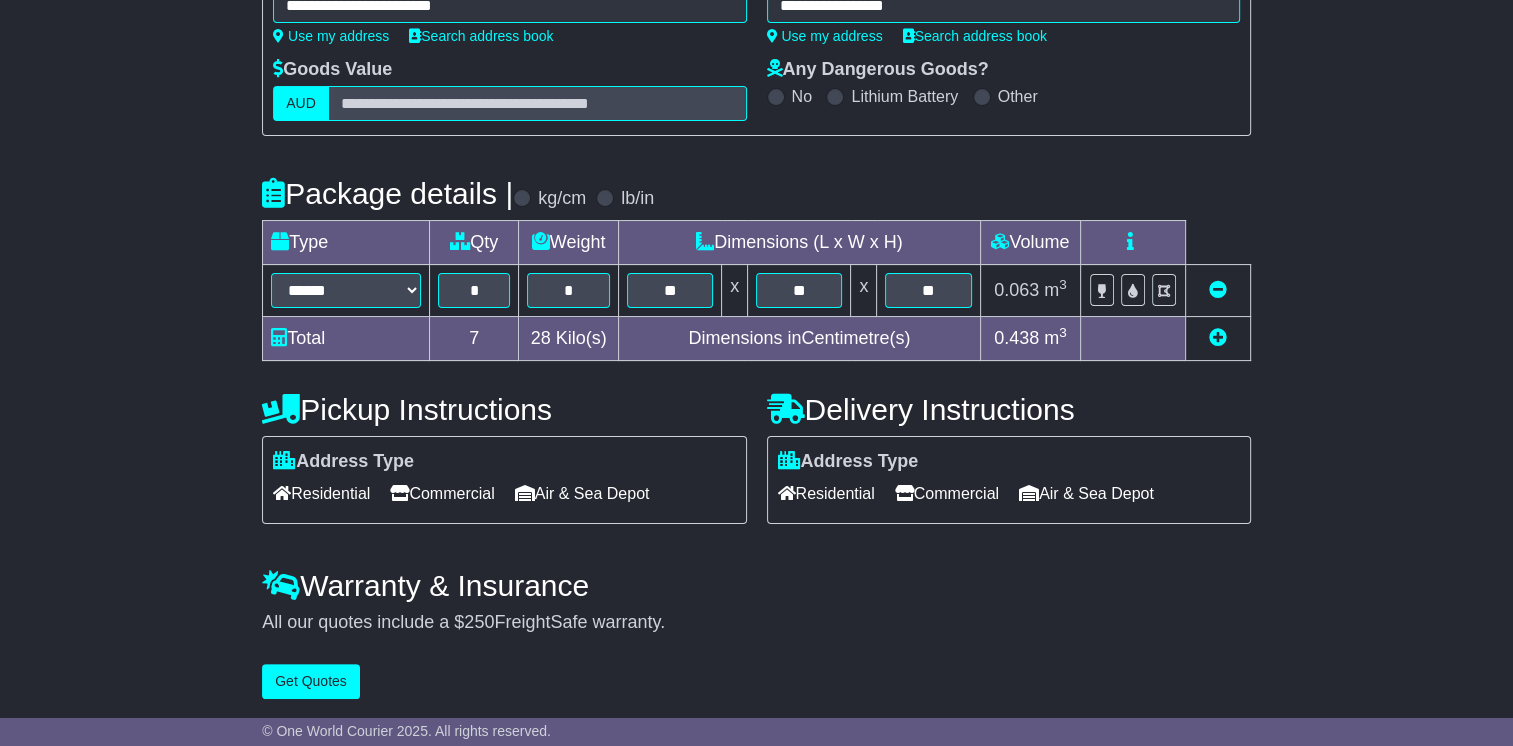 click on "Commercial" at bounding box center [947, 493] 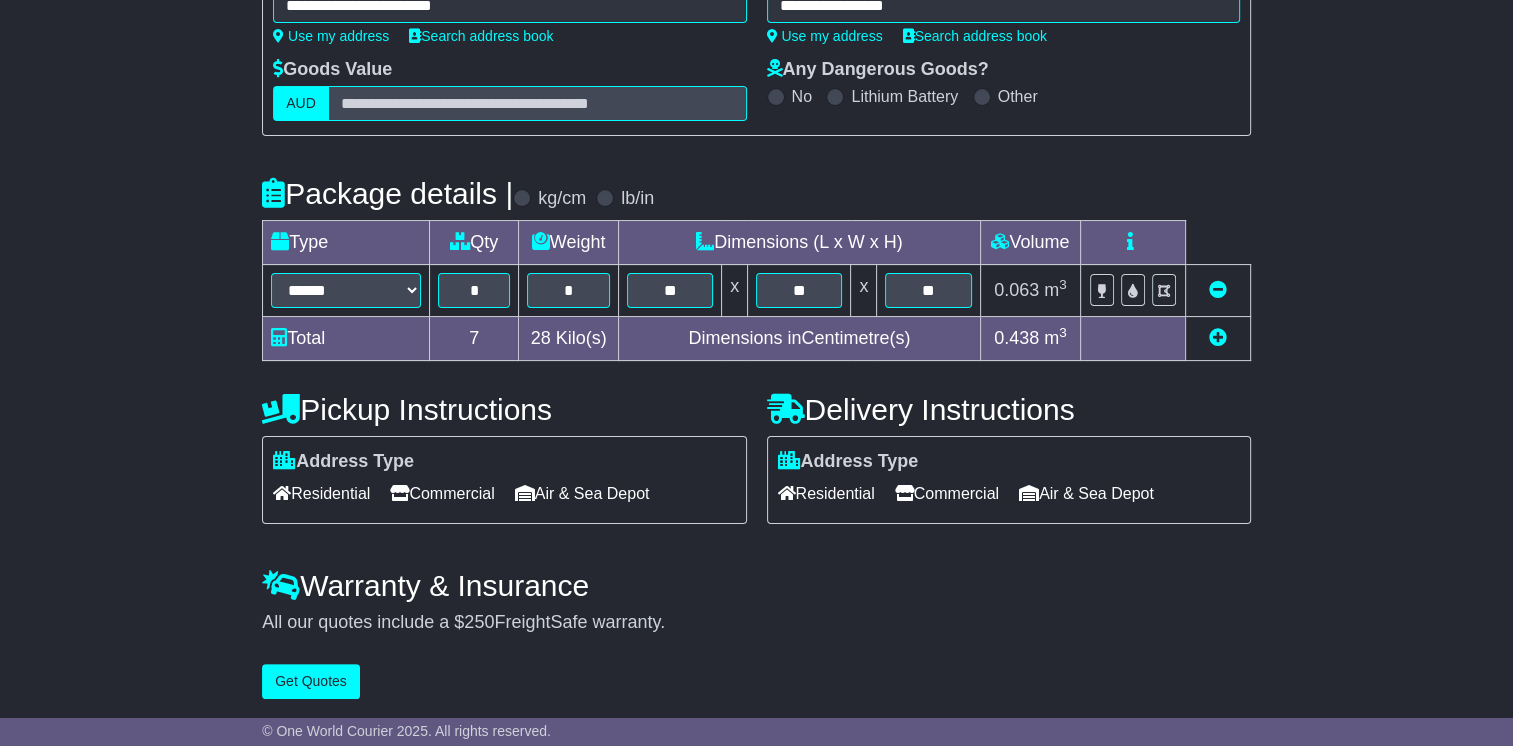 scroll, scrollTop: 310, scrollLeft: 0, axis: vertical 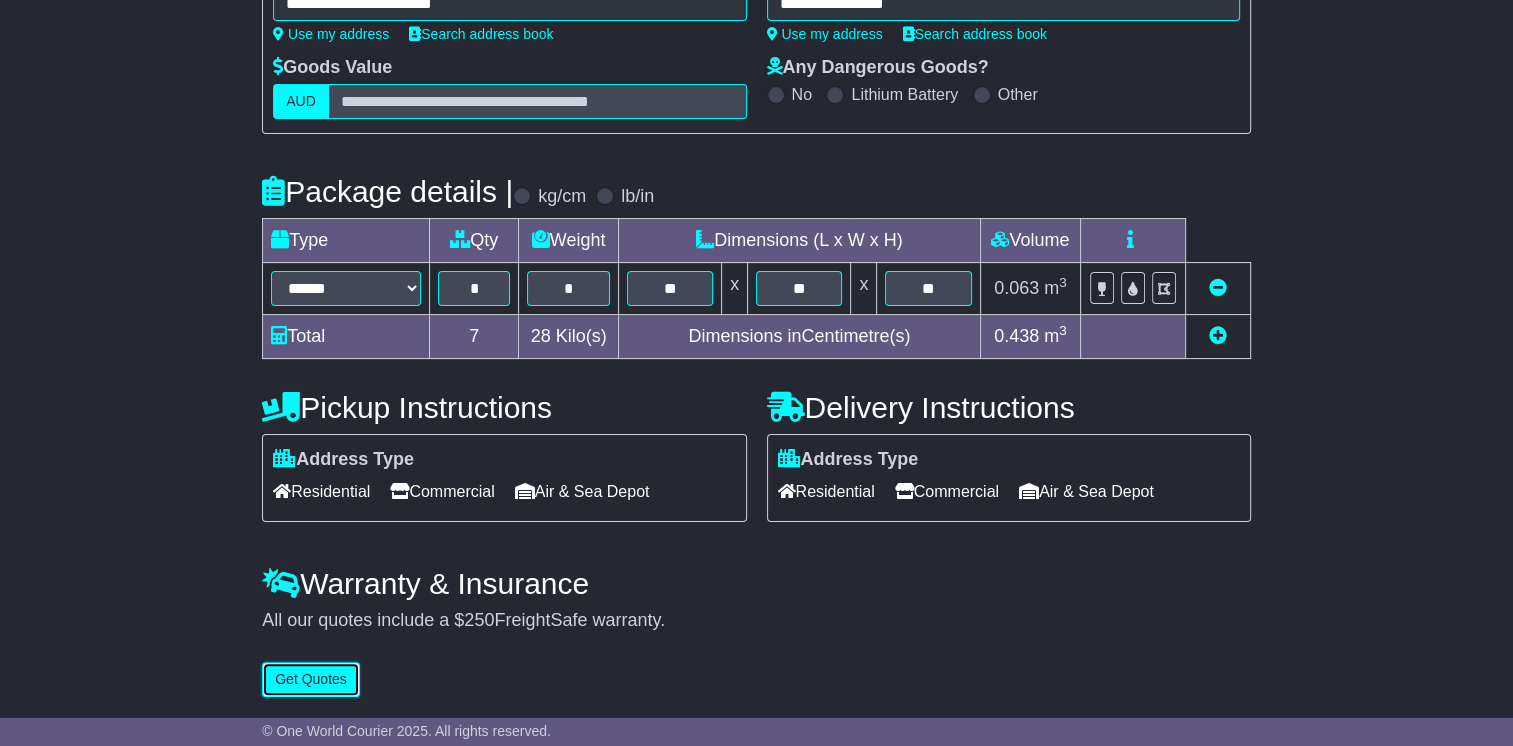 click on "Get Quotes" at bounding box center (311, 679) 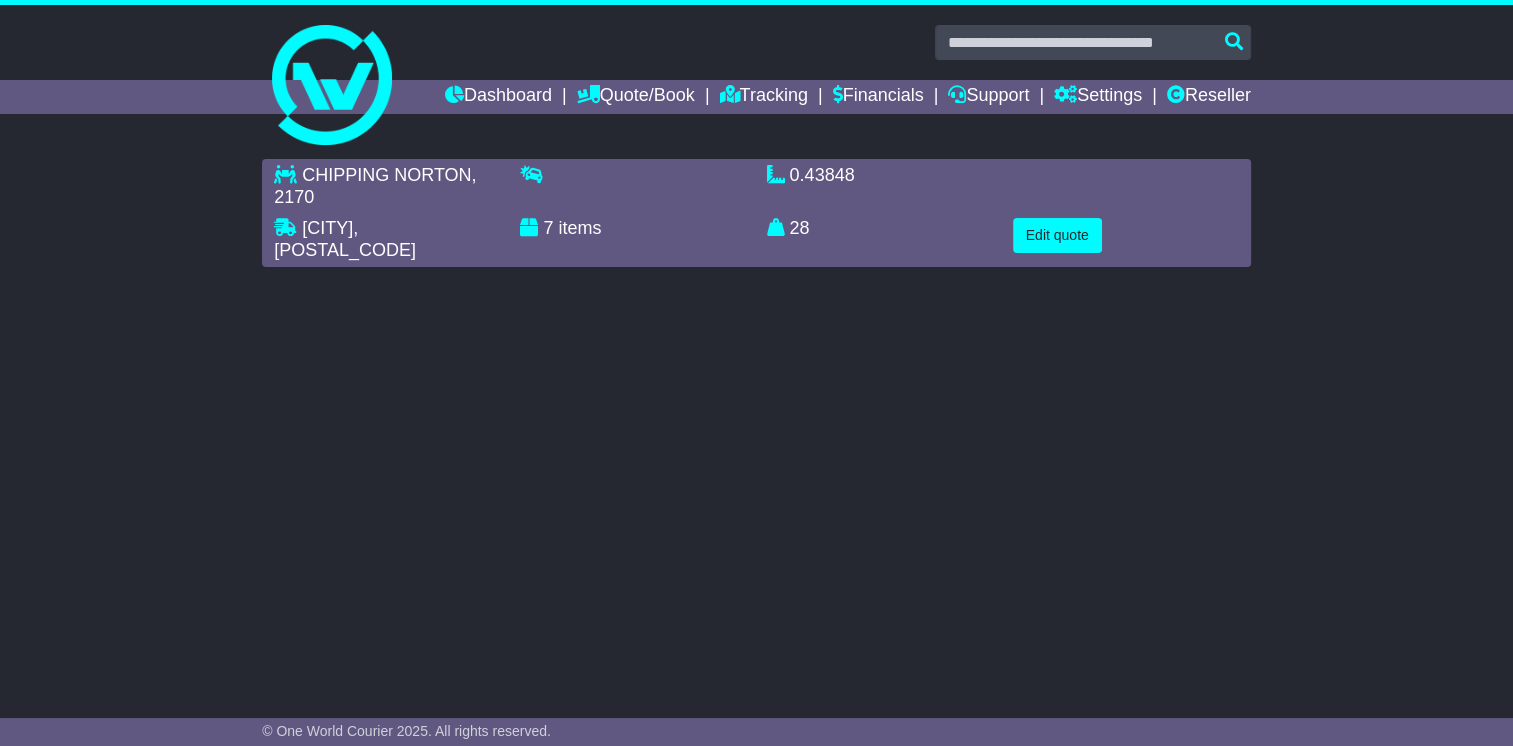 scroll, scrollTop: 0, scrollLeft: 0, axis: both 